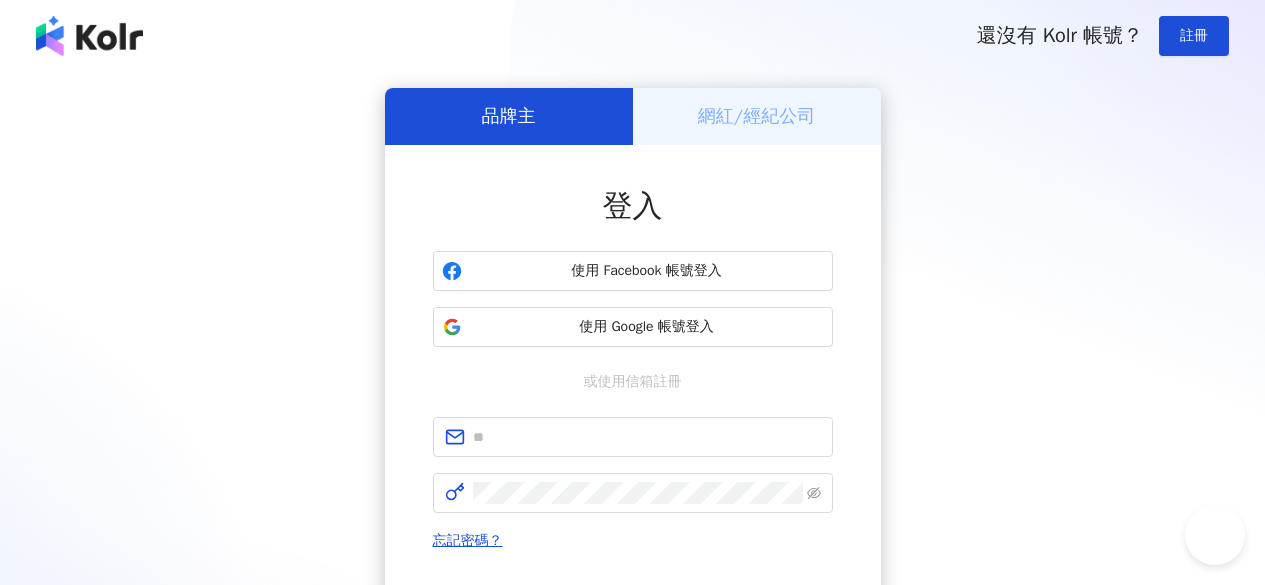 click on "使用 Google 帳號登入" at bounding box center [647, 327] 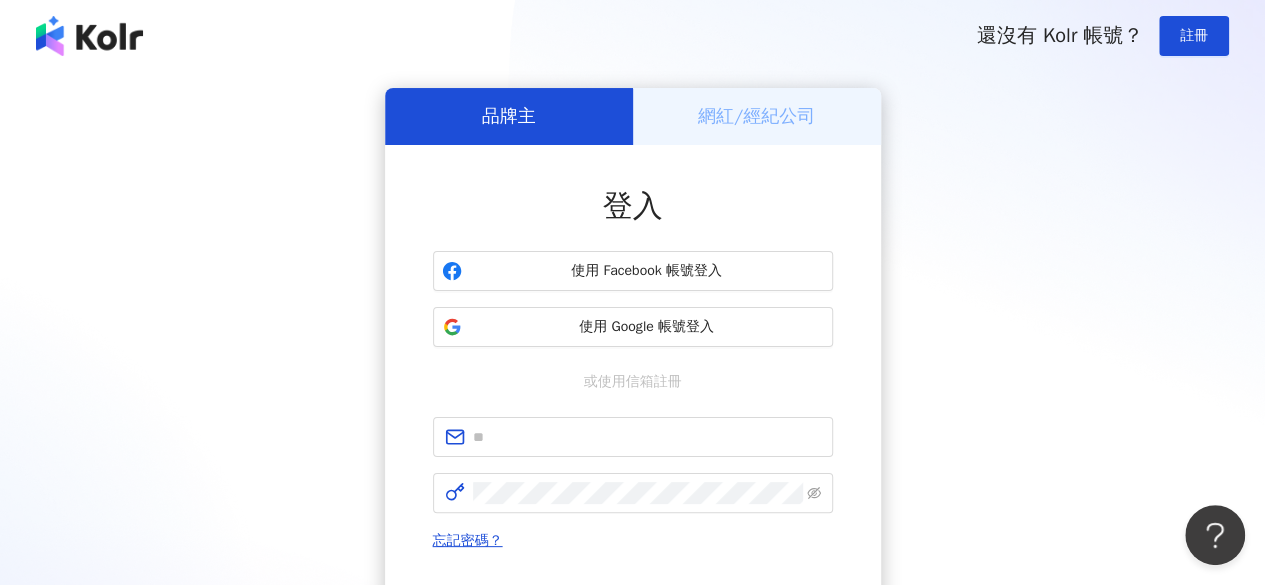 scroll, scrollTop: 0, scrollLeft: 0, axis: both 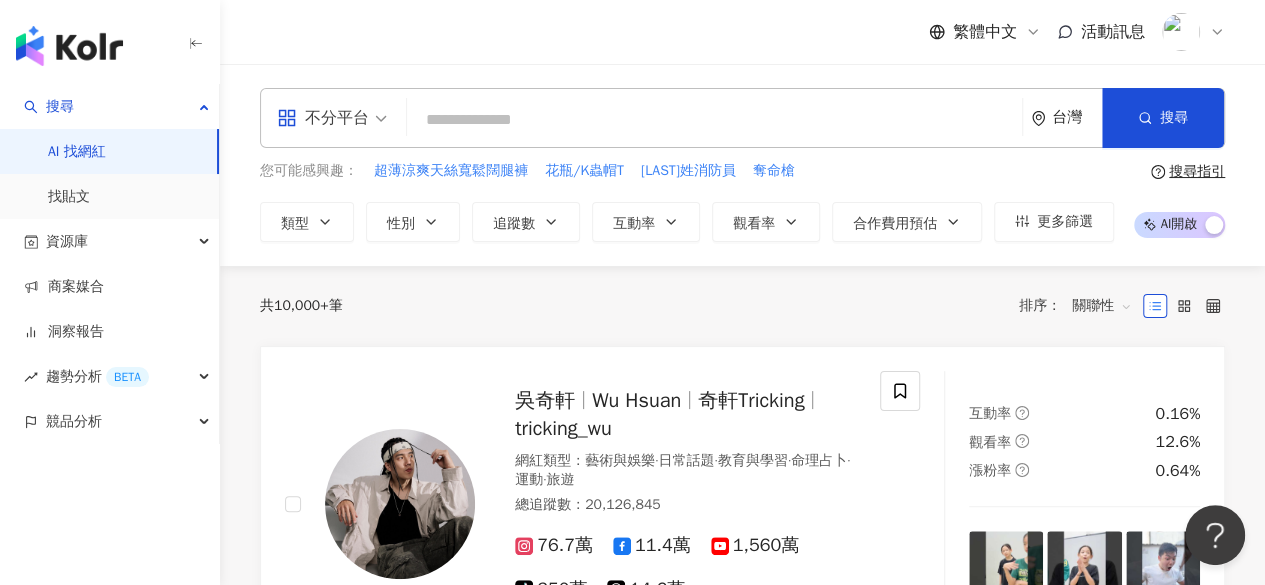 click at bounding box center (714, 120) 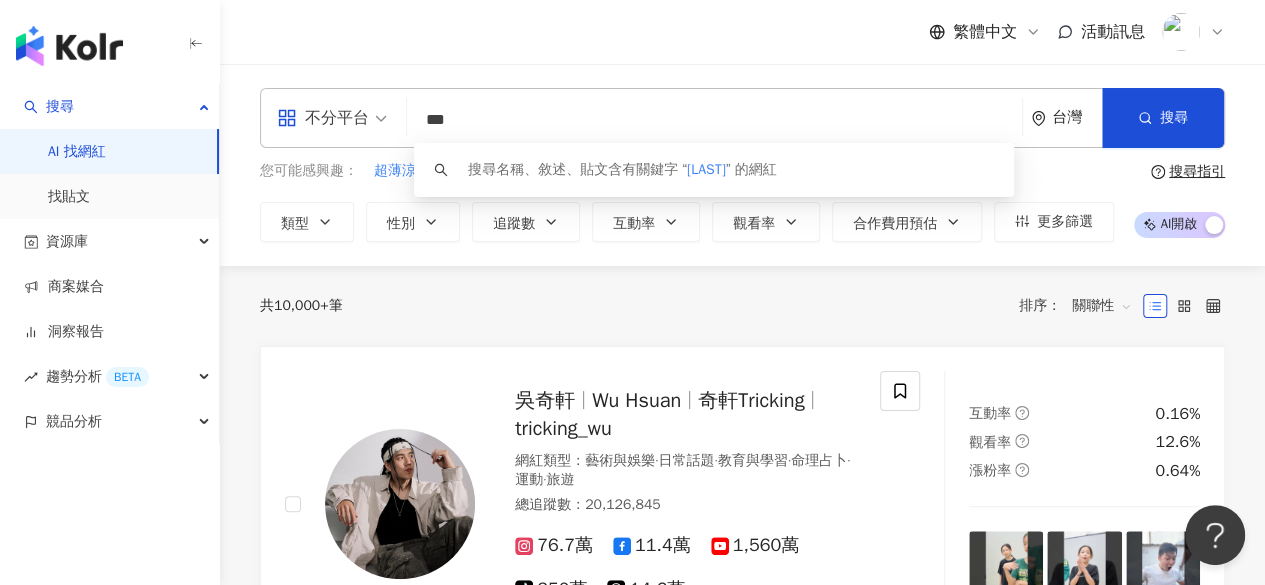 type on "***" 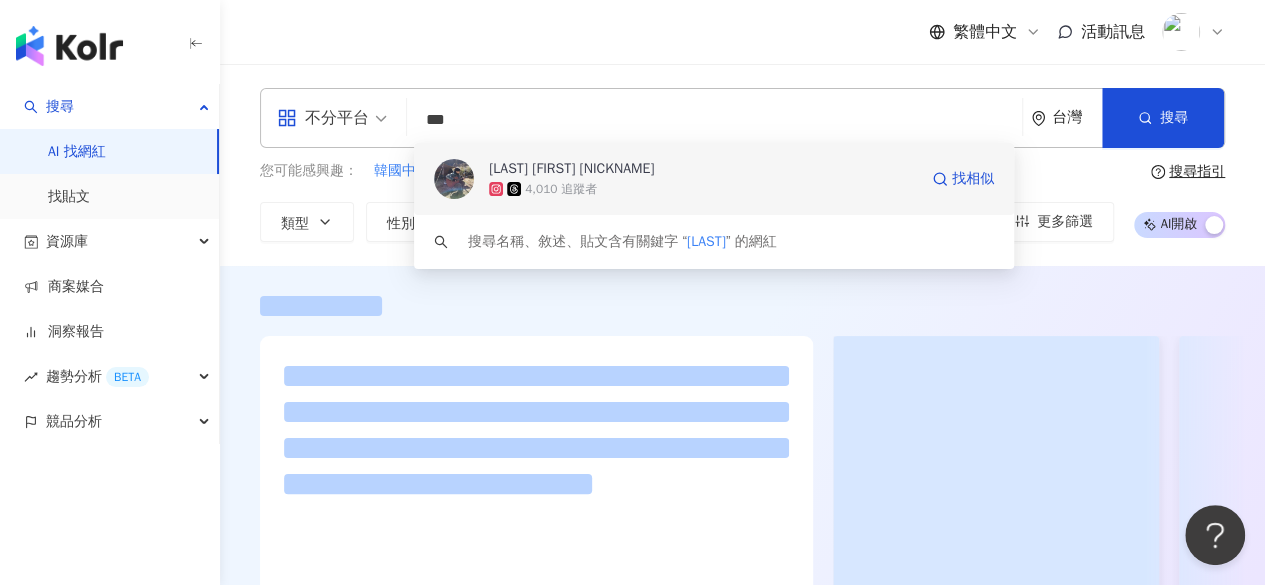 click on "何嘉恩 River He" at bounding box center [703, 169] 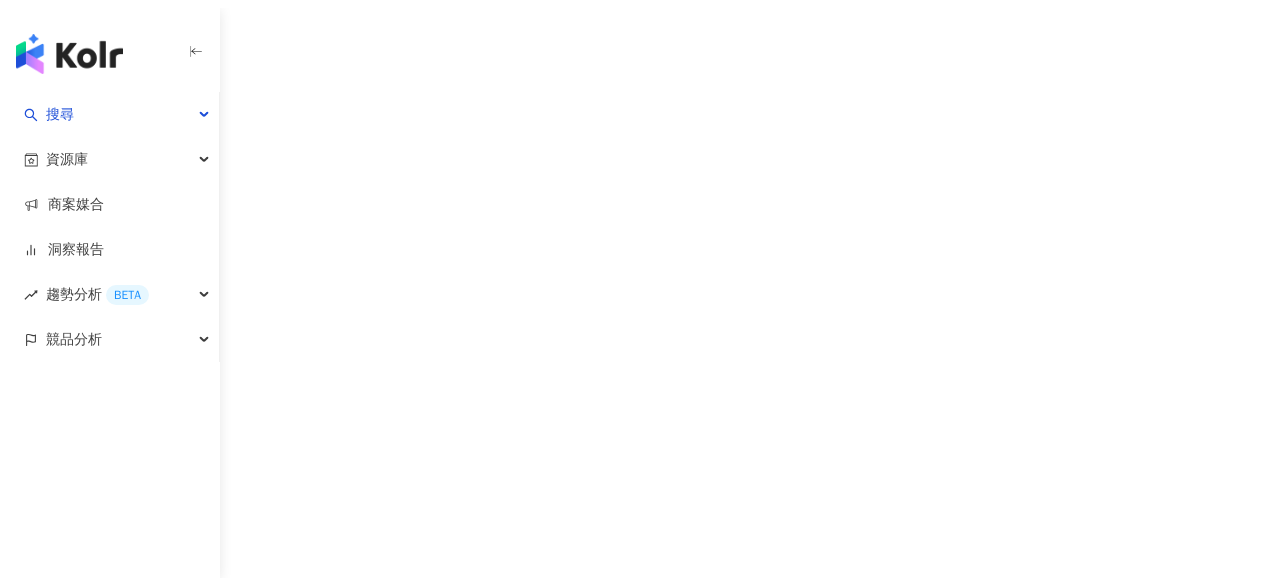 scroll, scrollTop: 0, scrollLeft: 0, axis: both 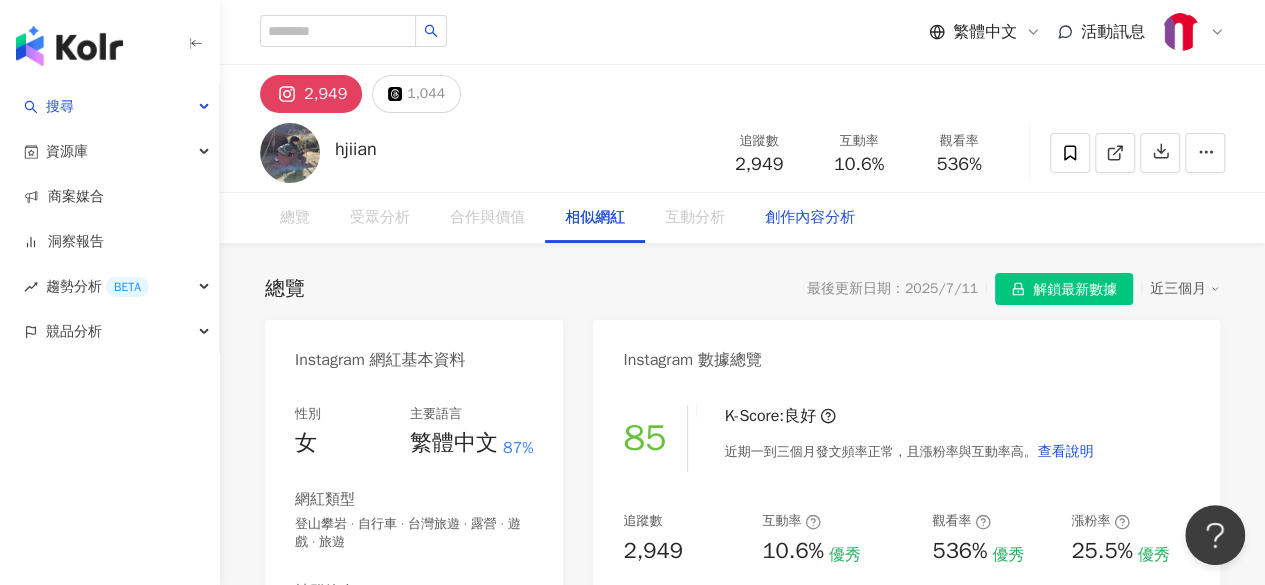 click on "創作內容分析" at bounding box center [810, 218] 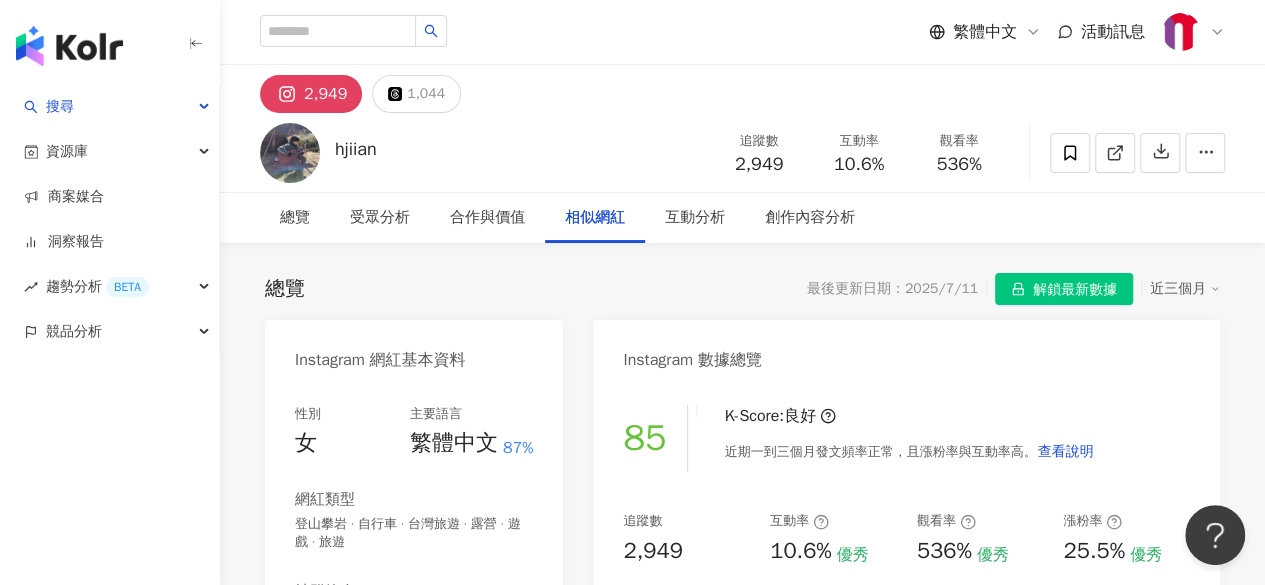 scroll, scrollTop: 3264, scrollLeft: 0, axis: vertical 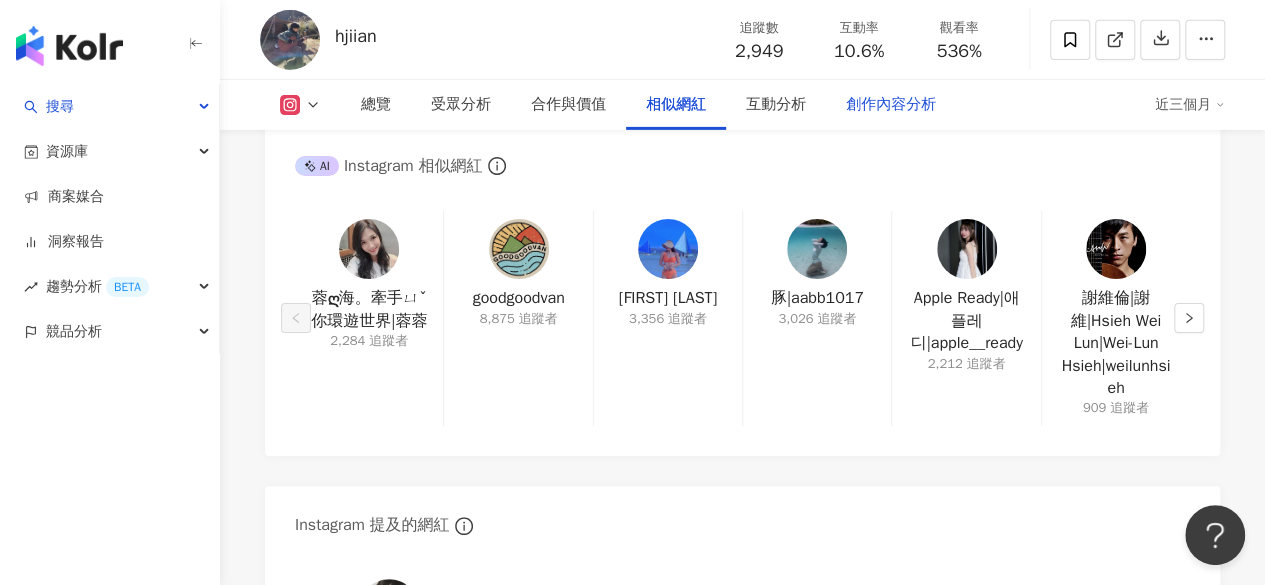 click on "創作內容分析" at bounding box center (891, 105) 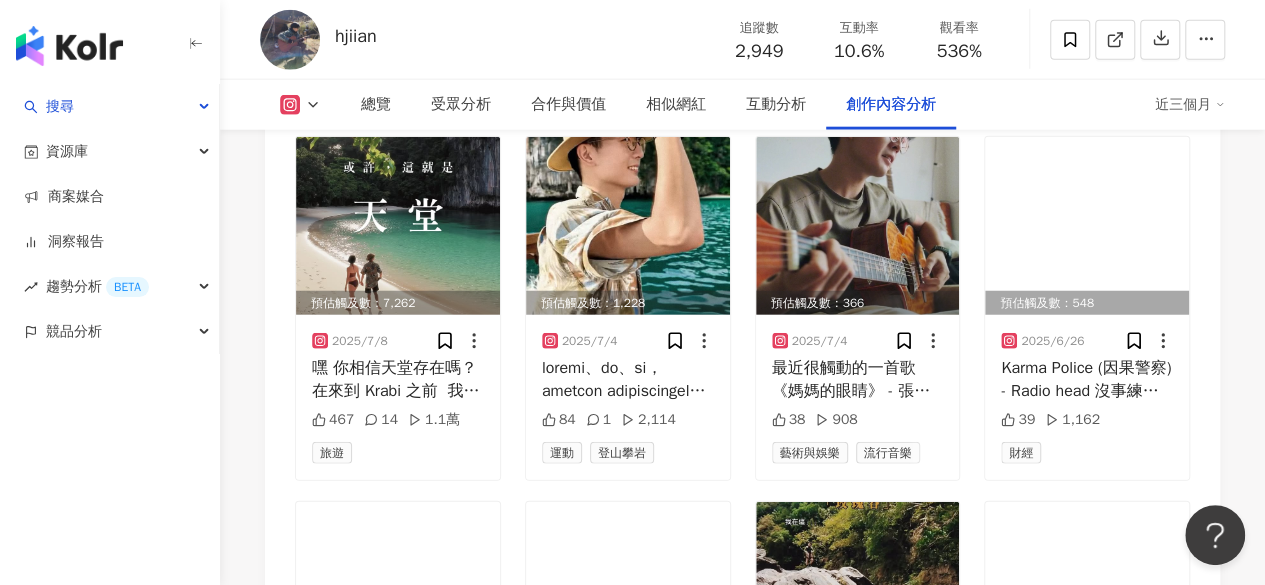 scroll, scrollTop: 6967, scrollLeft: 0, axis: vertical 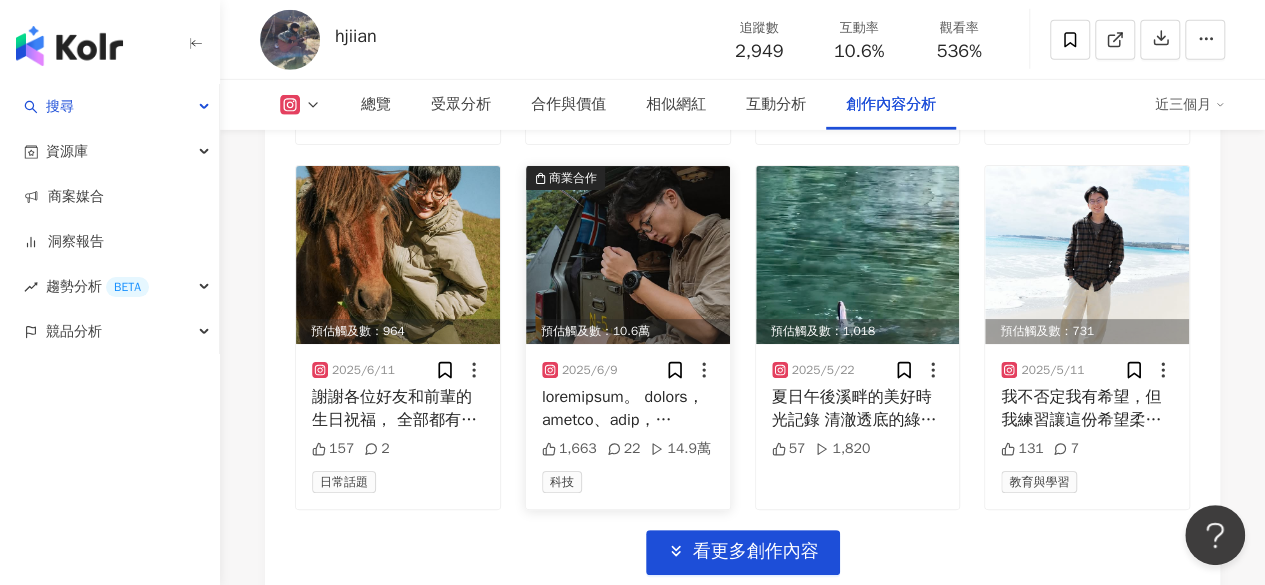 click at bounding box center (628, 408) 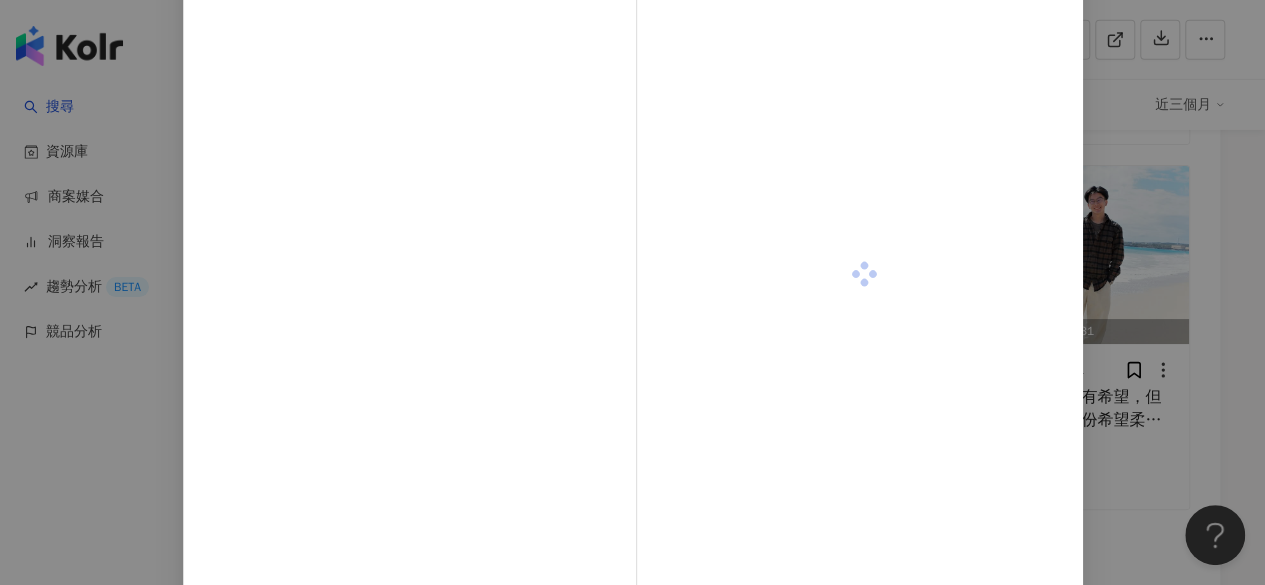 scroll, scrollTop: 312, scrollLeft: 0, axis: vertical 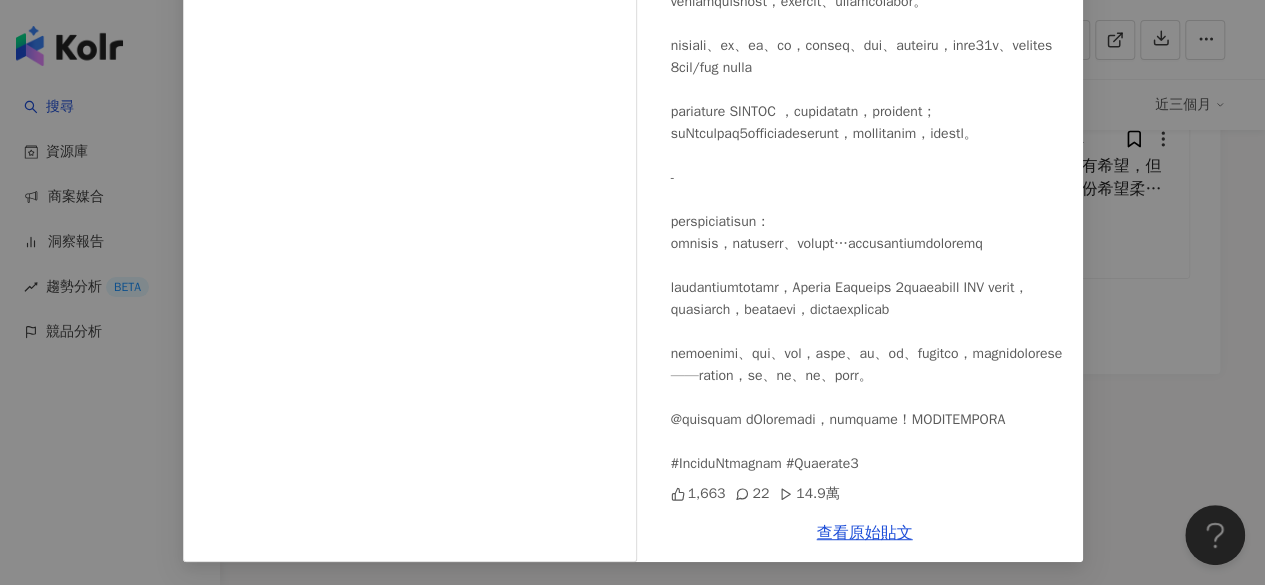 click on "22" at bounding box center (752, 494) 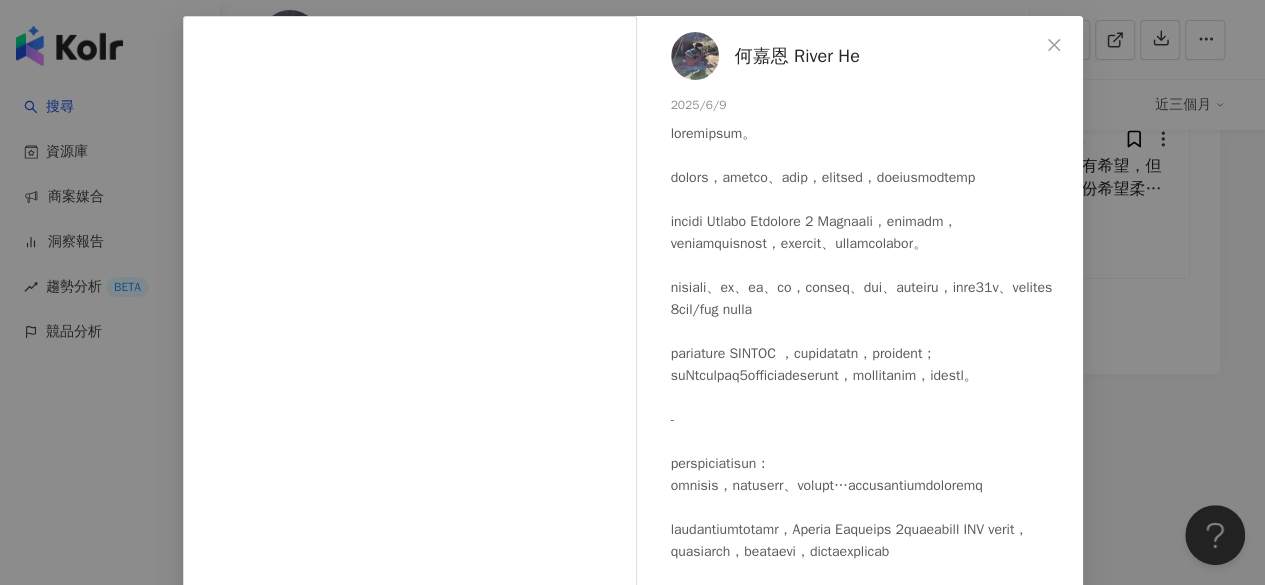 scroll, scrollTop: 0, scrollLeft: 0, axis: both 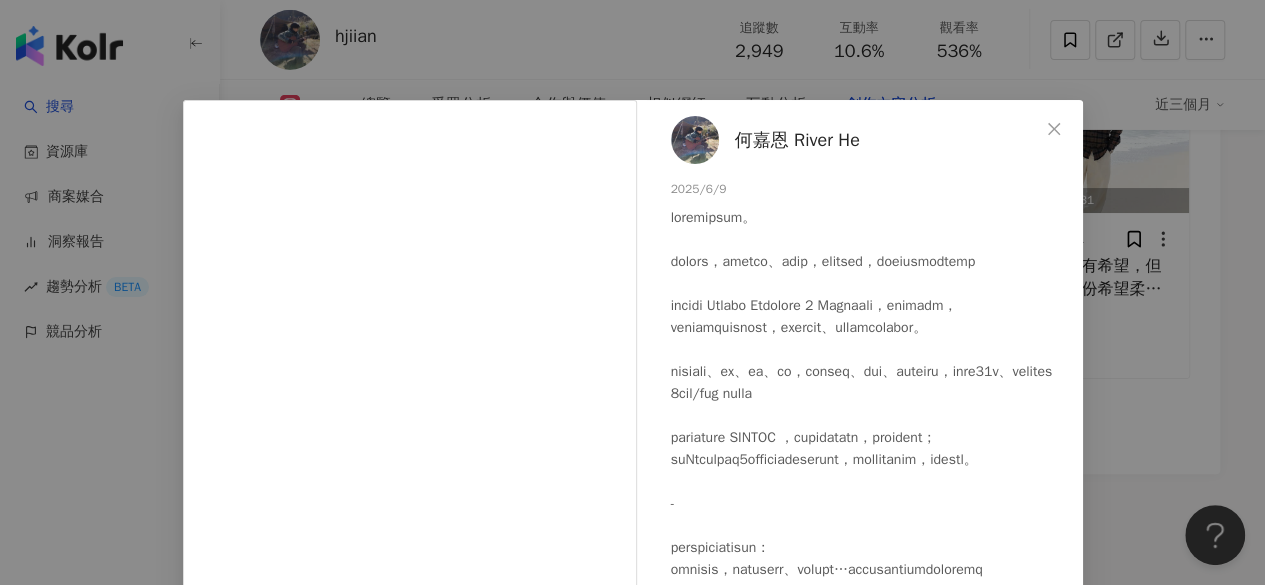 click on "何嘉恩 River He [DATE] [NUMBER] [NUMBER] [NUMBER] 查看原始貼文" at bounding box center [632, 292] 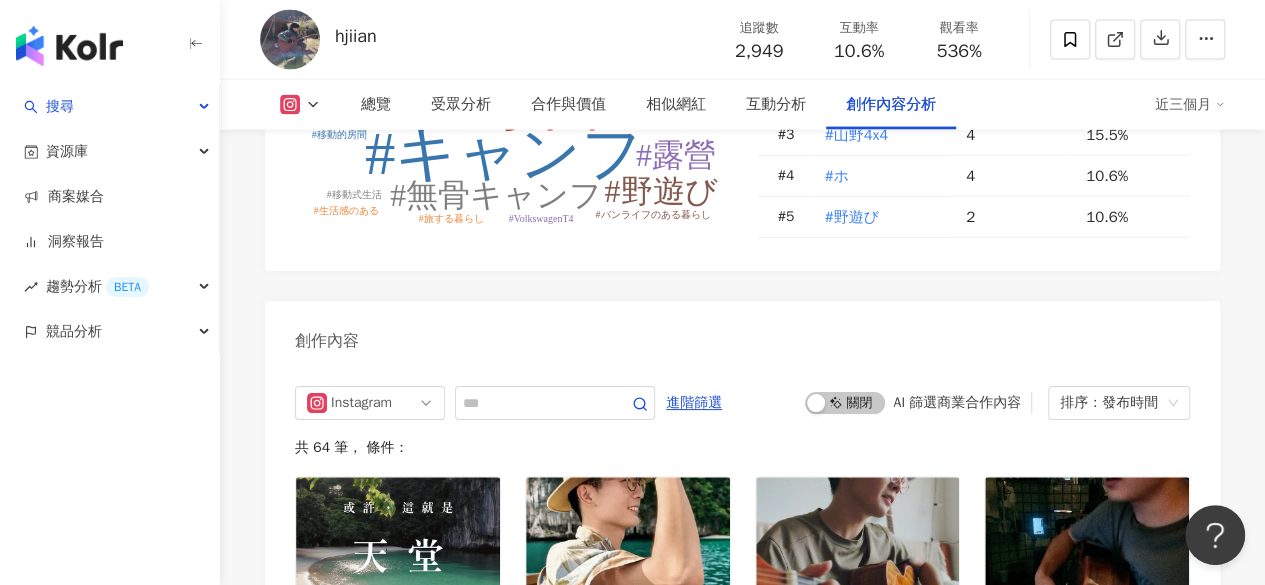 scroll, scrollTop: 5698, scrollLeft: 0, axis: vertical 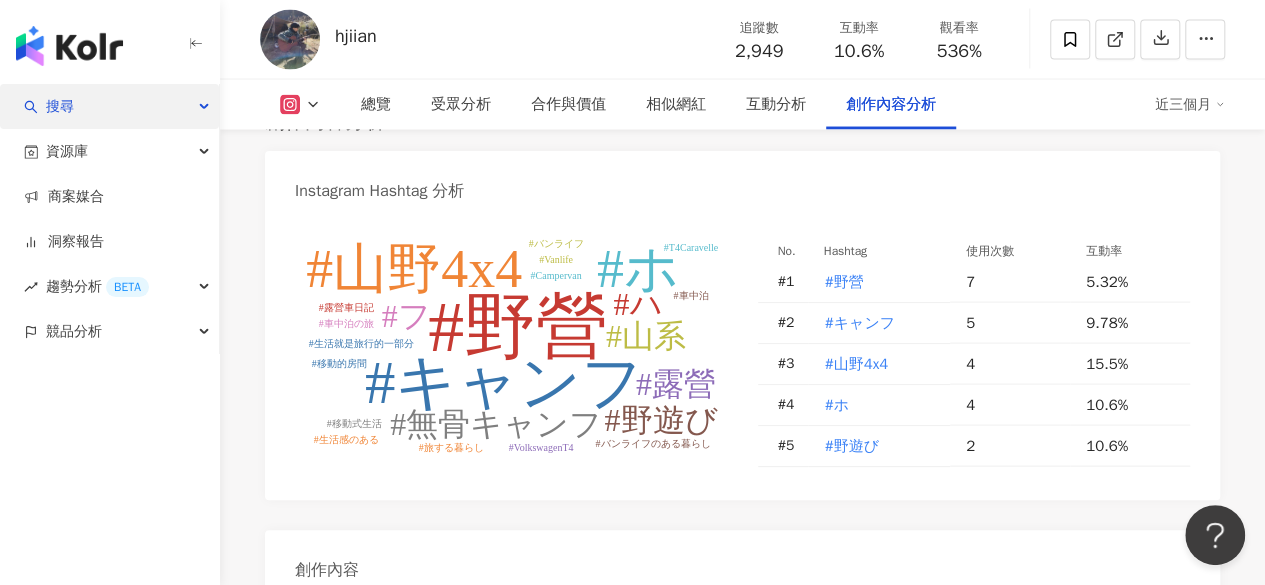 click on "搜尋" at bounding box center [60, 106] 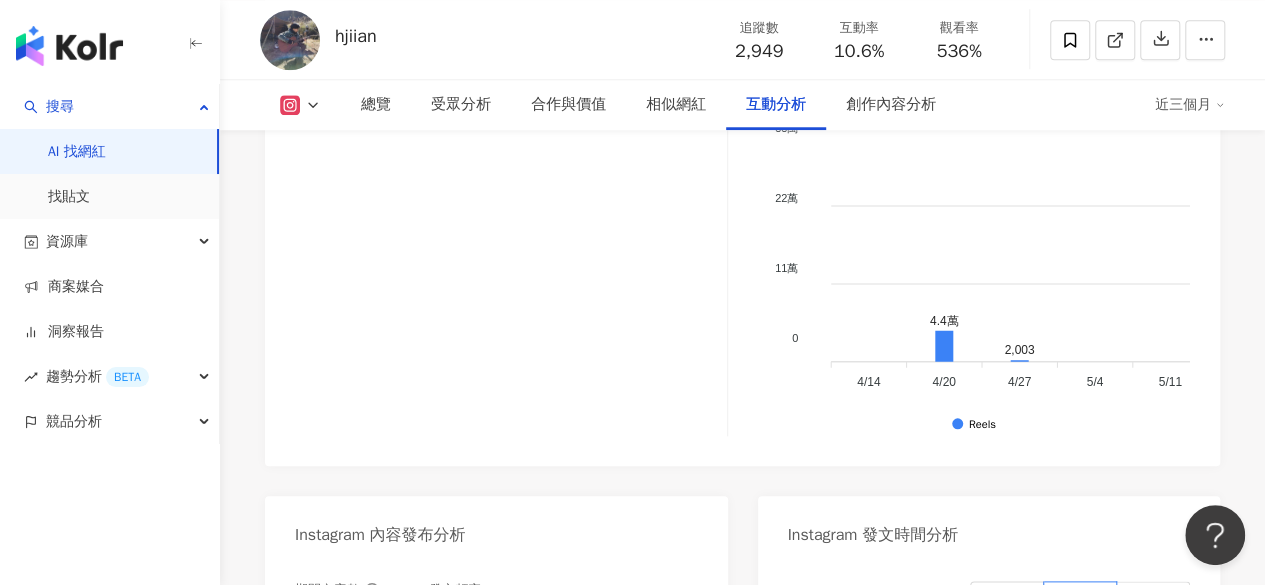 scroll, scrollTop: 4498, scrollLeft: 0, axis: vertical 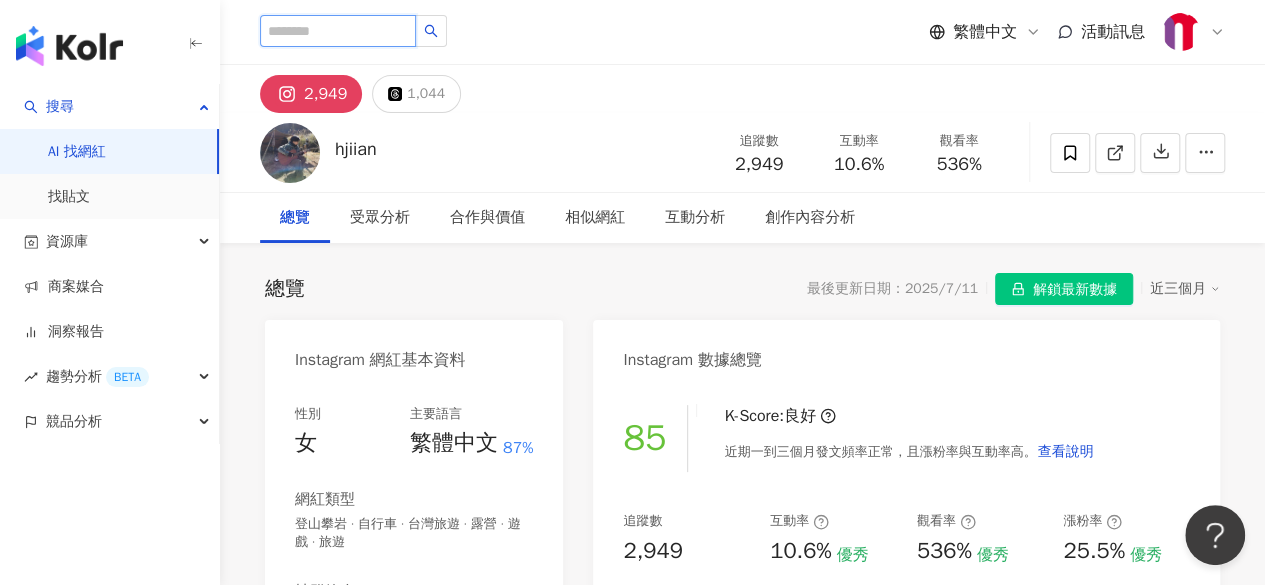 click at bounding box center (338, 31) 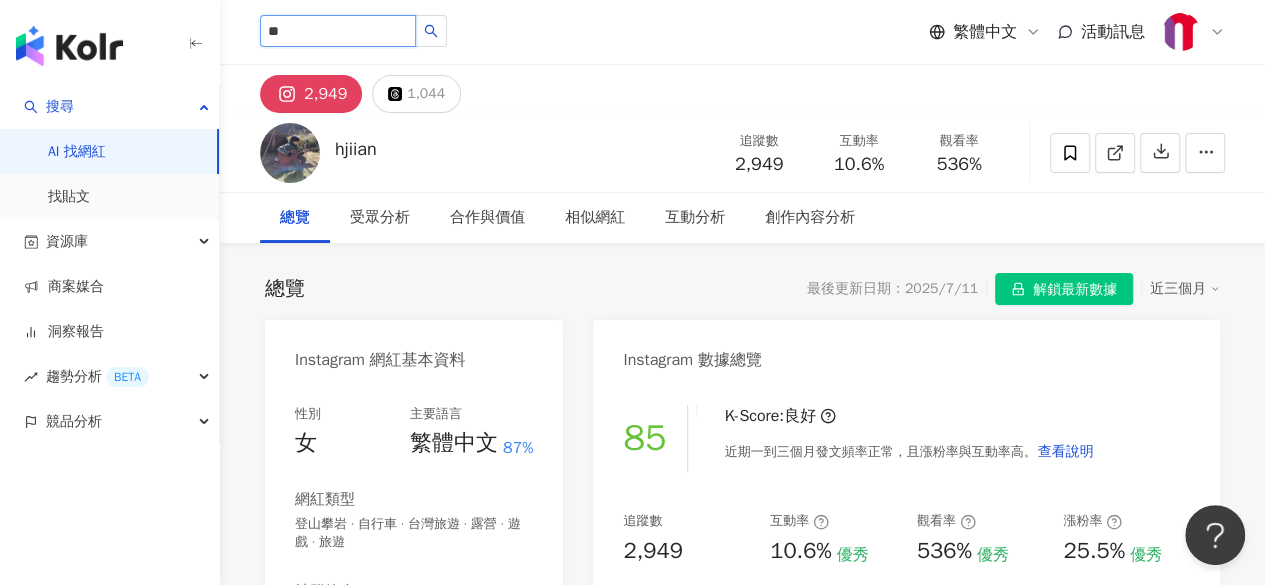 type on "**" 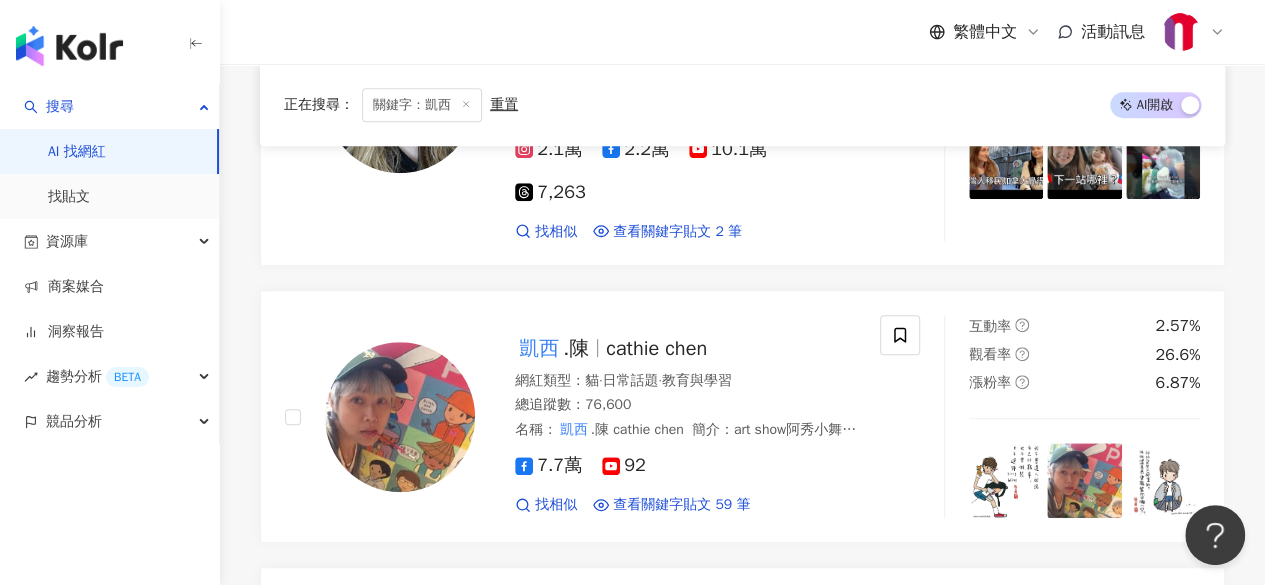 scroll, scrollTop: 0, scrollLeft: 0, axis: both 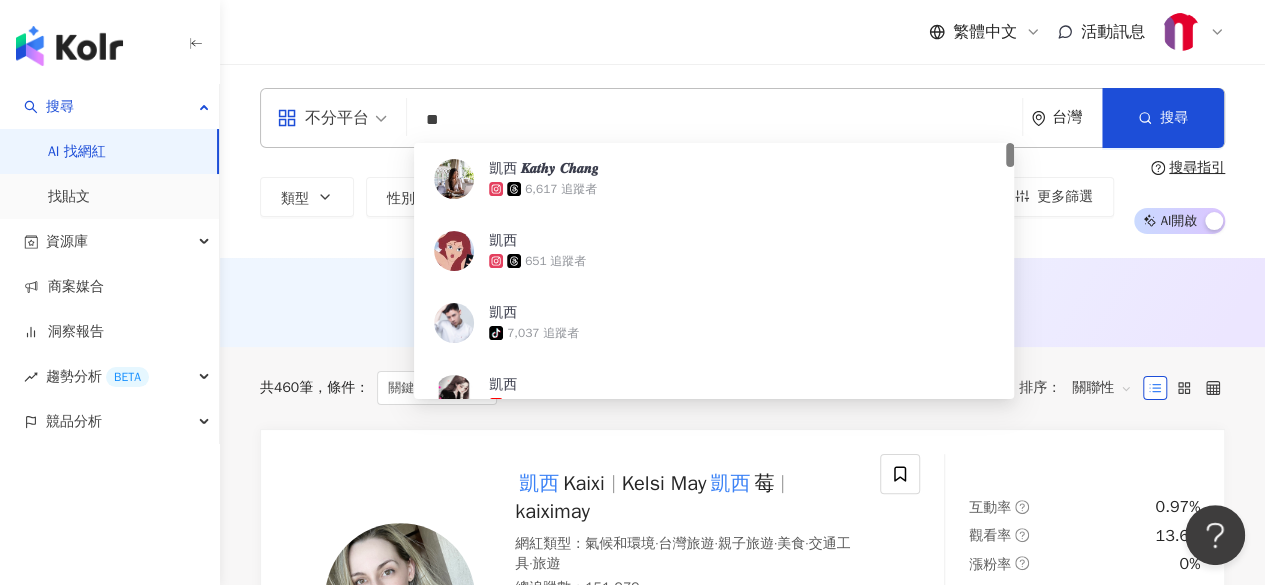 drag, startPoint x: 512, startPoint y: 115, endPoint x: 266, endPoint y: 111, distance: 246.03252 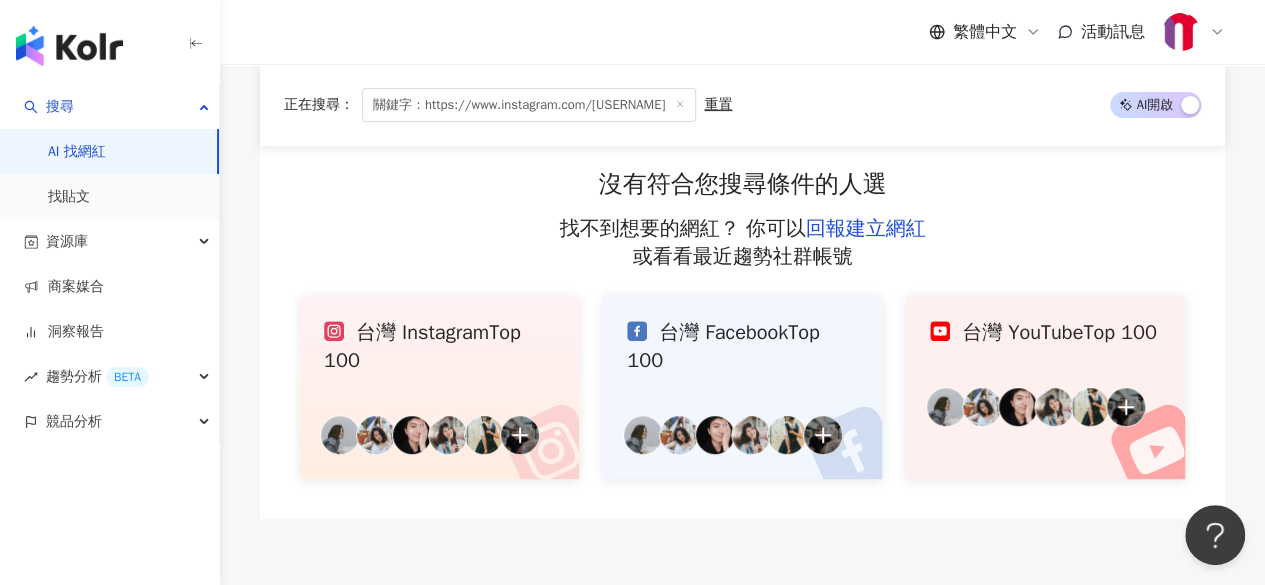 scroll, scrollTop: 0, scrollLeft: 0, axis: both 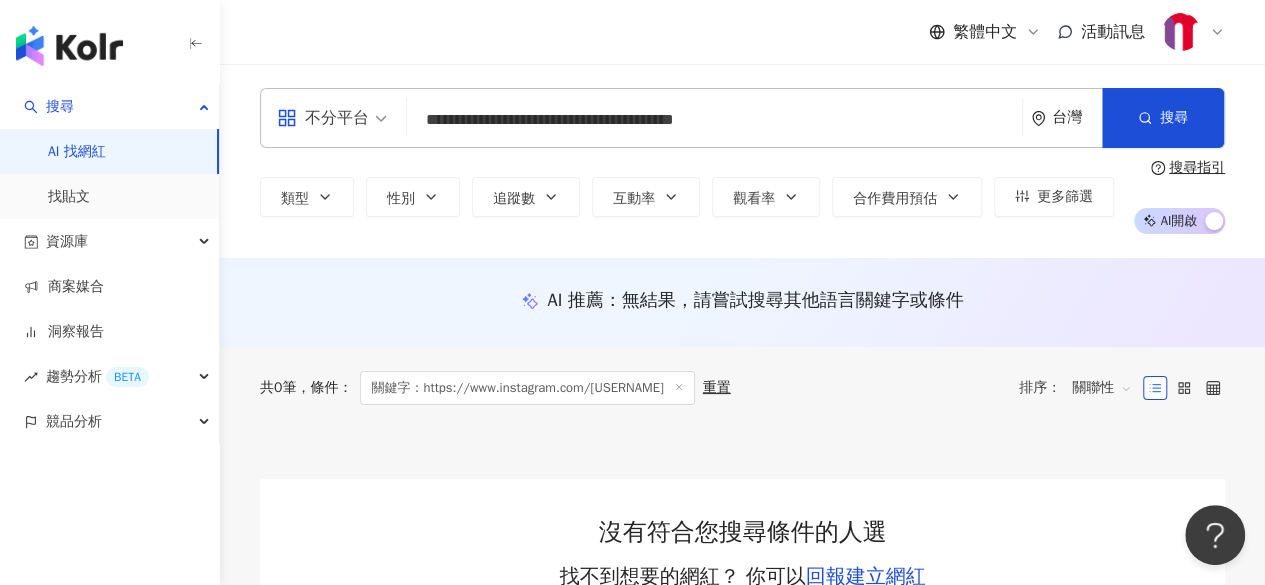 type on "**********" 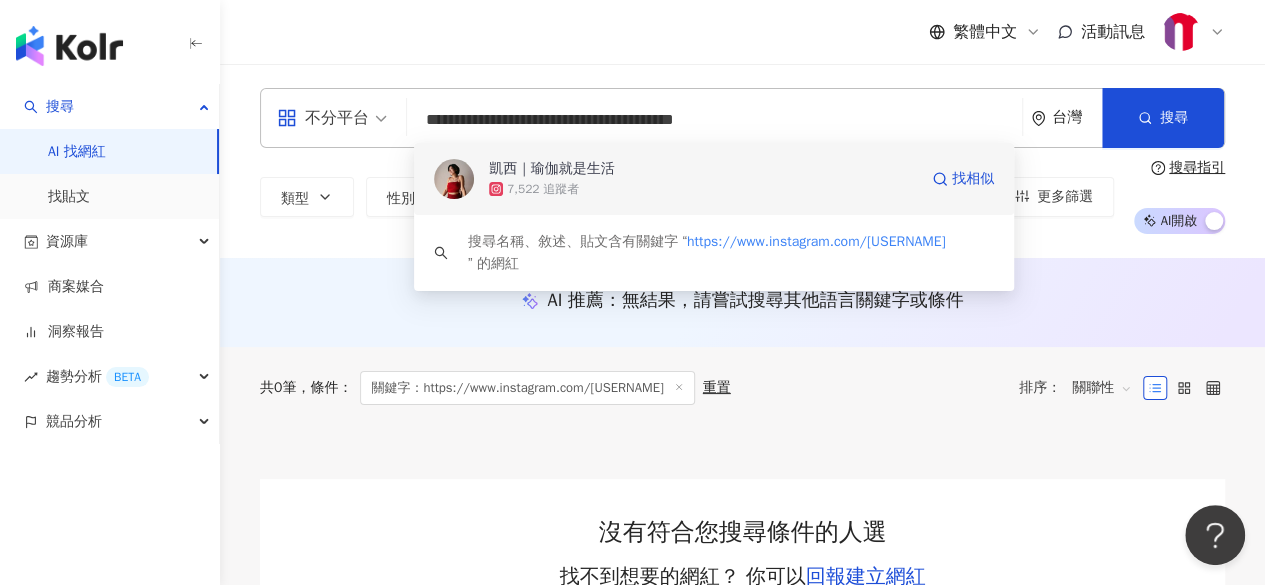 click on "7,522   追蹤者" at bounding box center [703, 189] 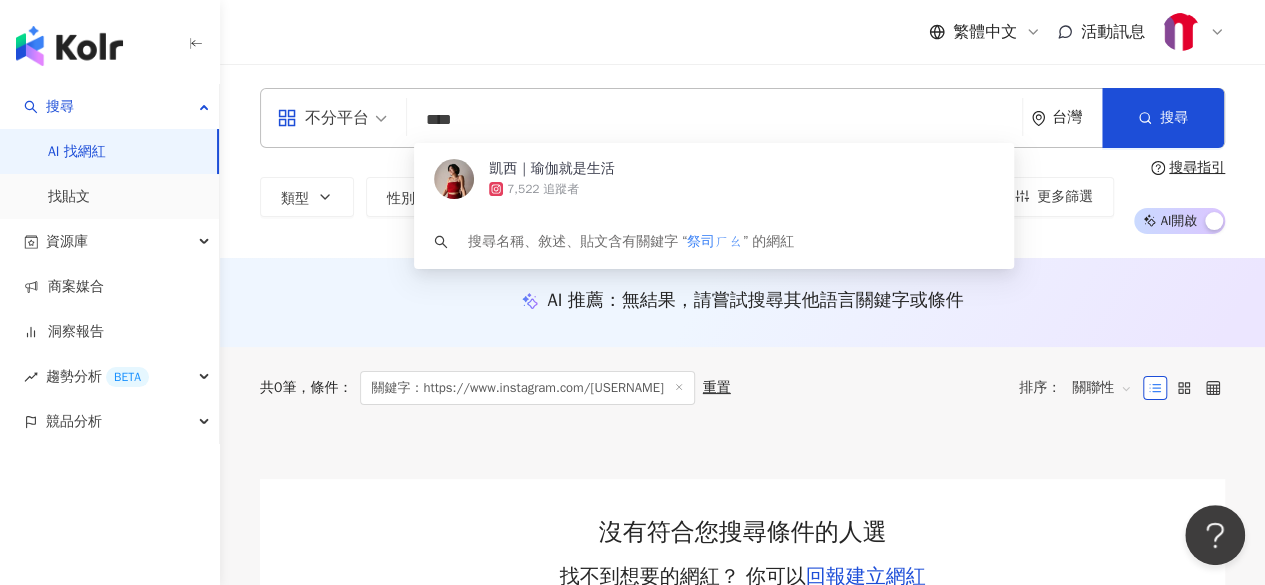 type on "***" 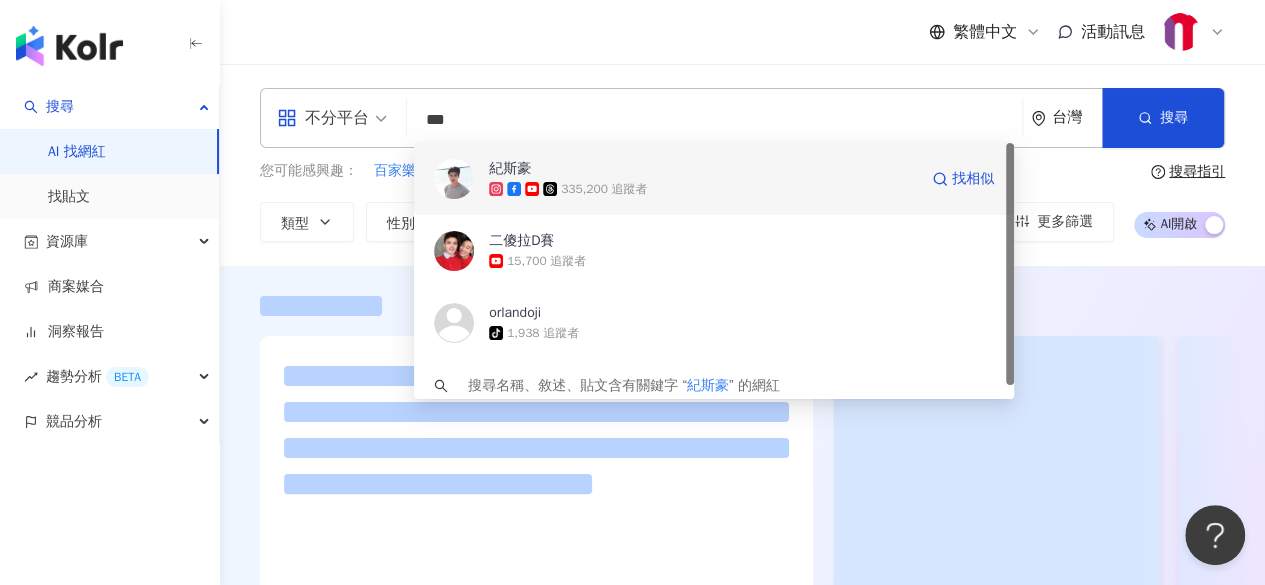 click on "335,200   追蹤者" at bounding box center [703, 189] 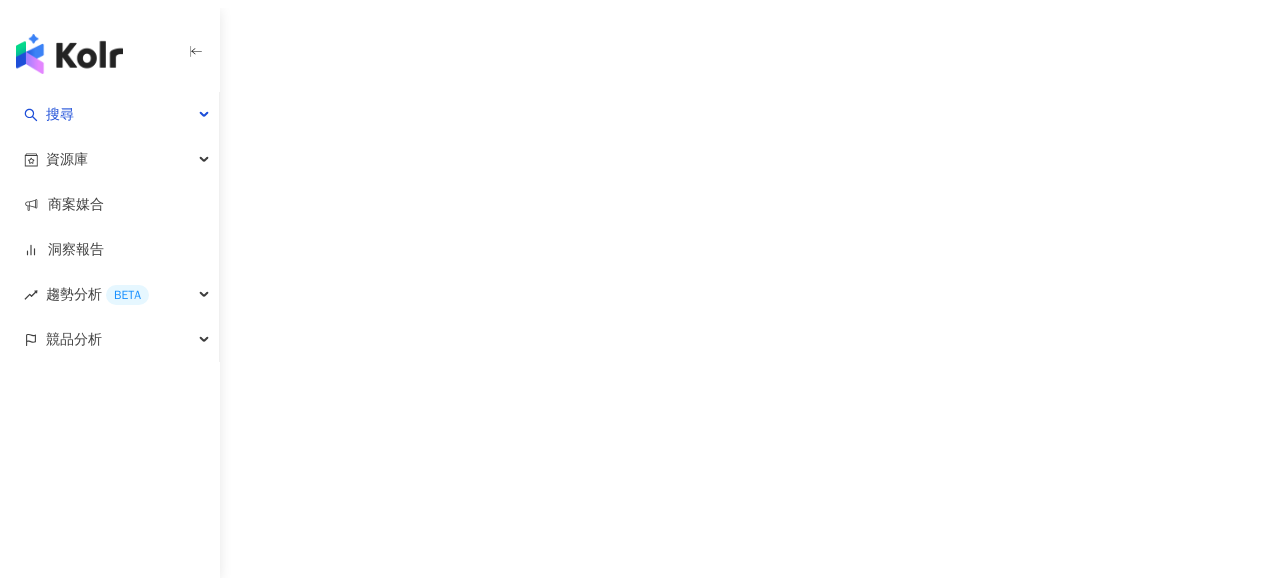 scroll, scrollTop: 0, scrollLeft: 0, axis: both 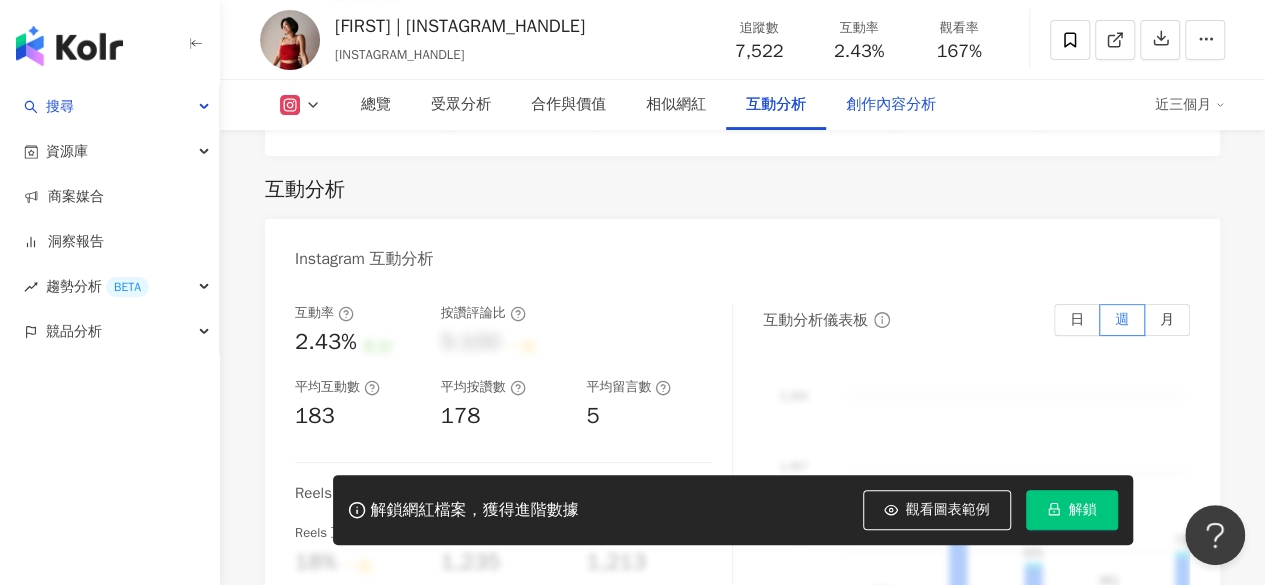 click on "創作內容分析" at bounding box center (891, 105) 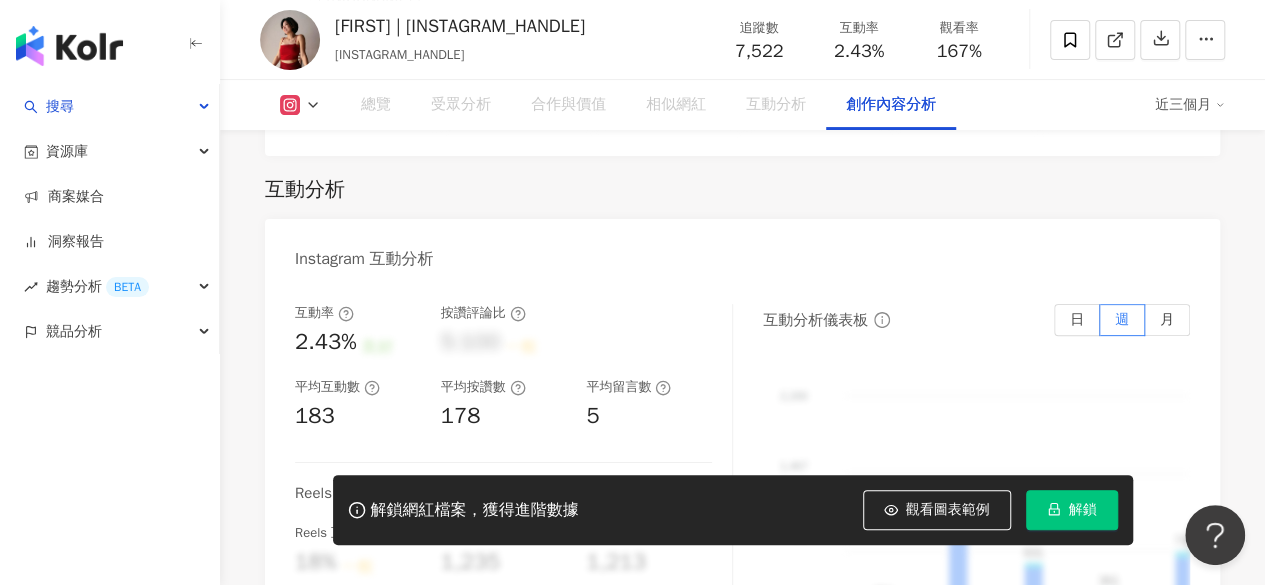 scroll, scrollTop: 5728, scrollLeft: 0, axis: vertical 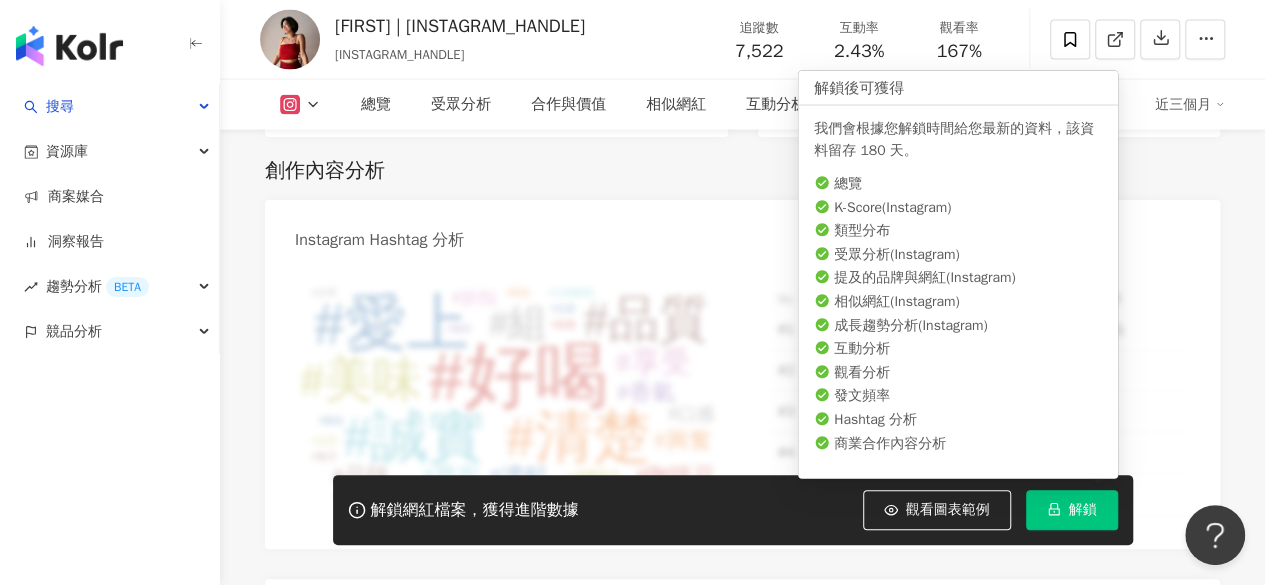 click on "解鎖" at bounding box center [1072, 510] 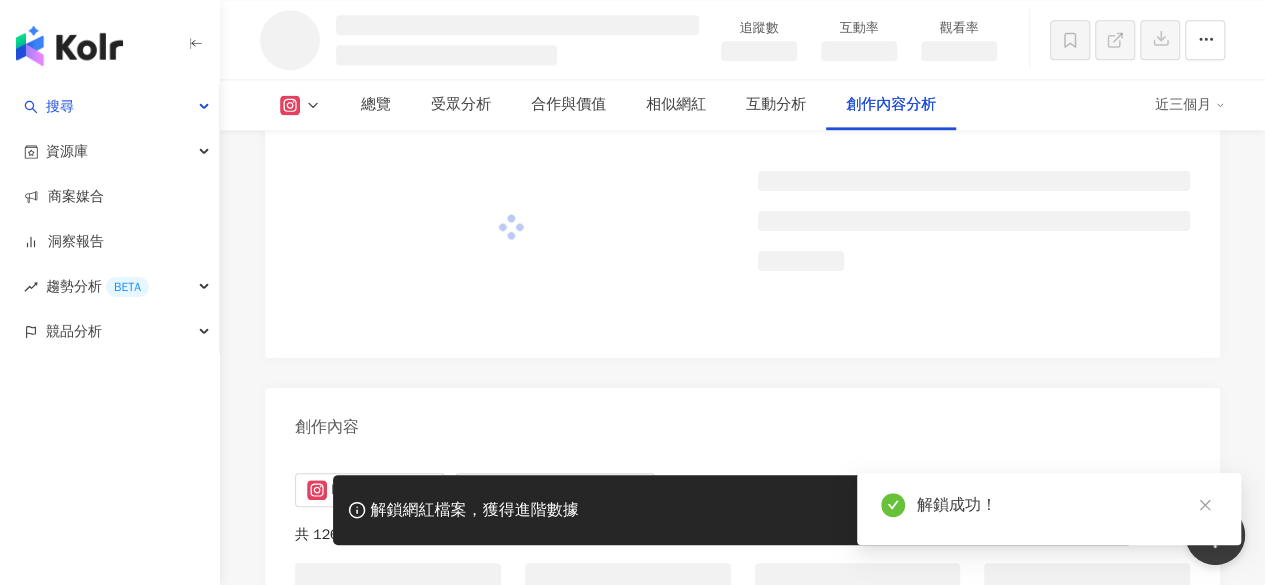 scroll, scrollTop: 5134, scrollLeft: 0, axis: vertical 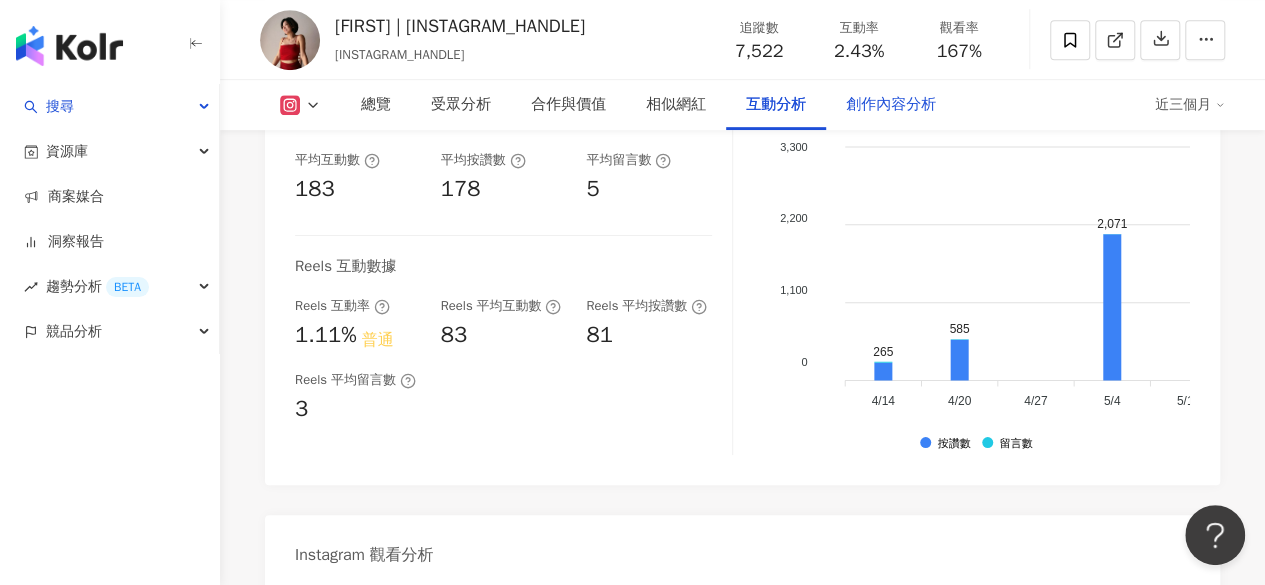 click on "創作內容分析" at bounding box center [891, 105] 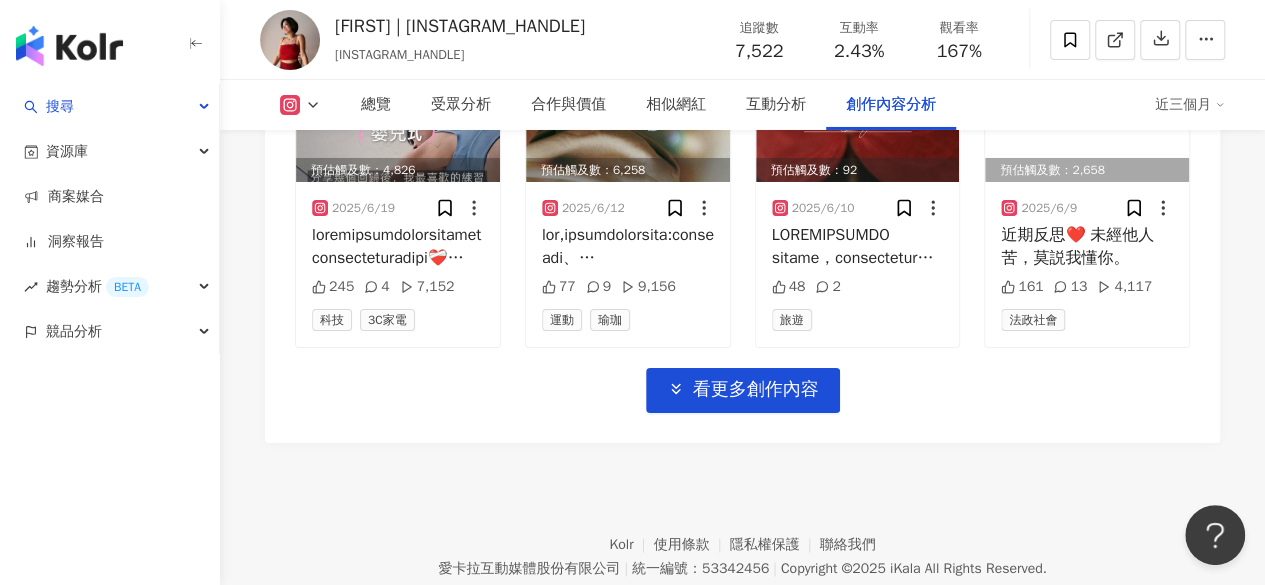 scroll, scrollTop: 7334, scrollLeft: 0, axis: vertical 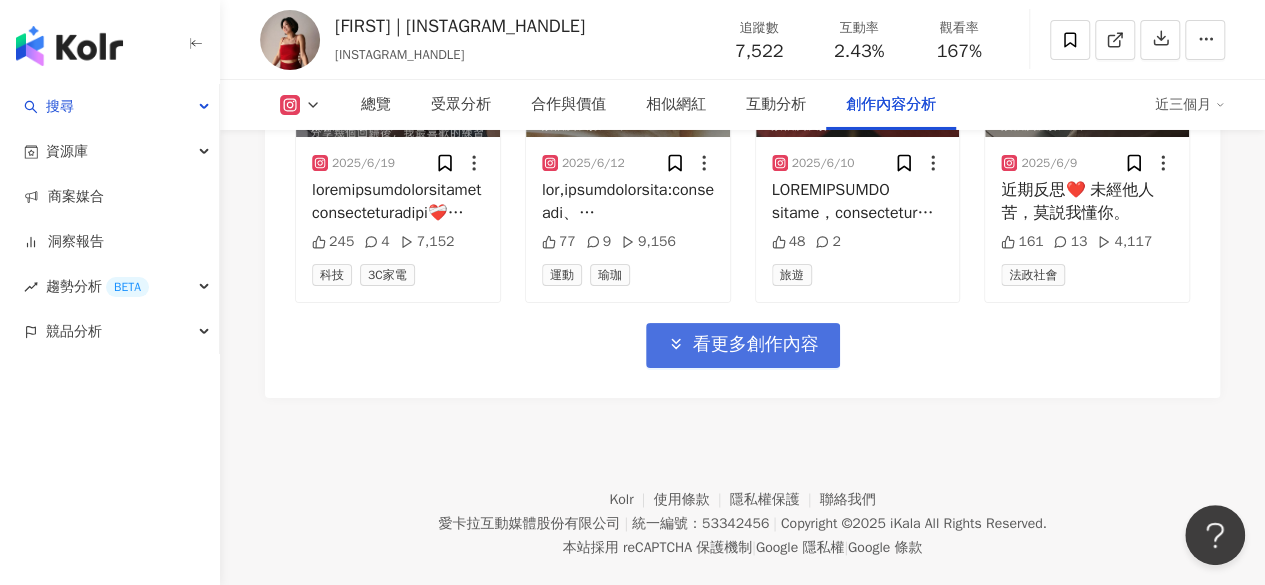 click on "看更多創作內容" at bounding box center (756, 345) 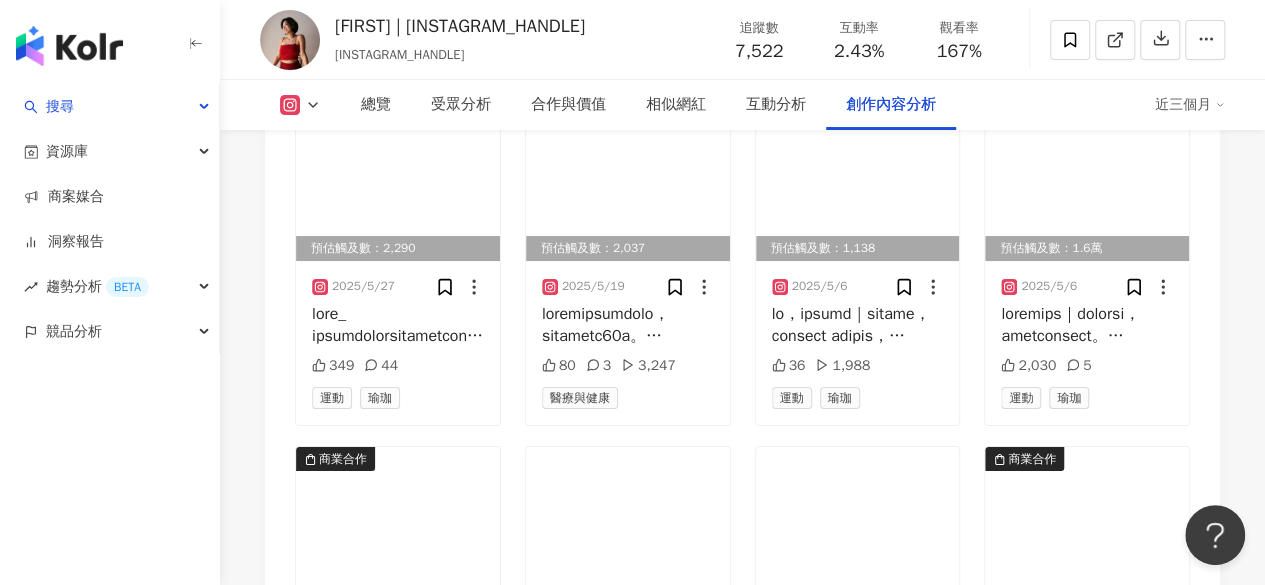 scroll, scrollTop: 7434, scrollLeft: 0, axis: vertical 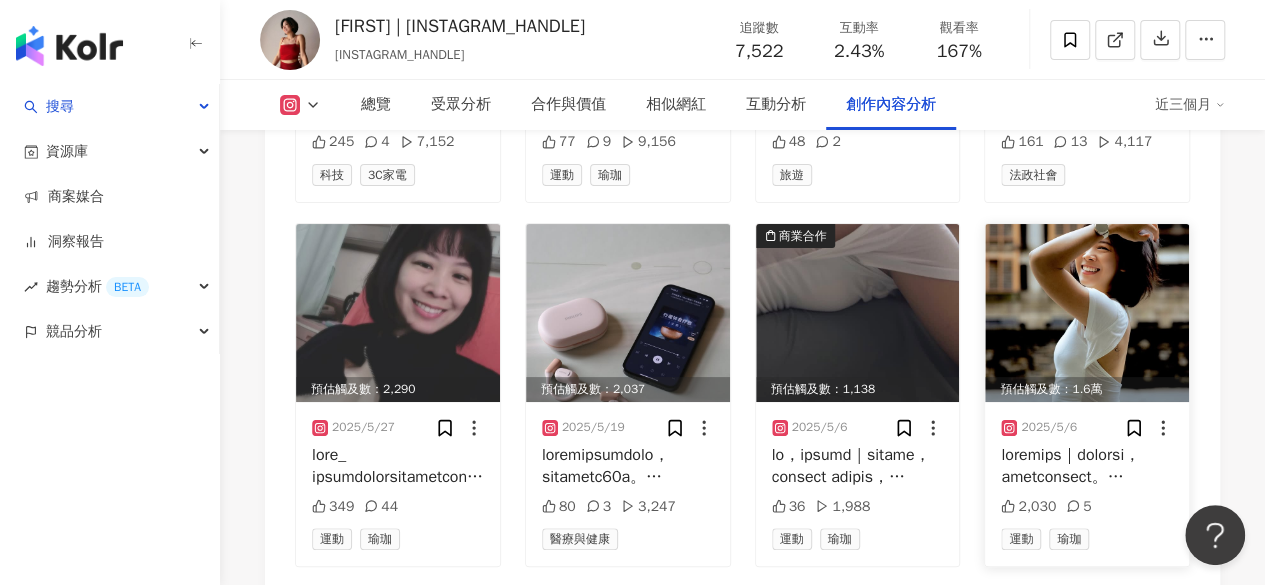 click at bounding box center [1087, 313] 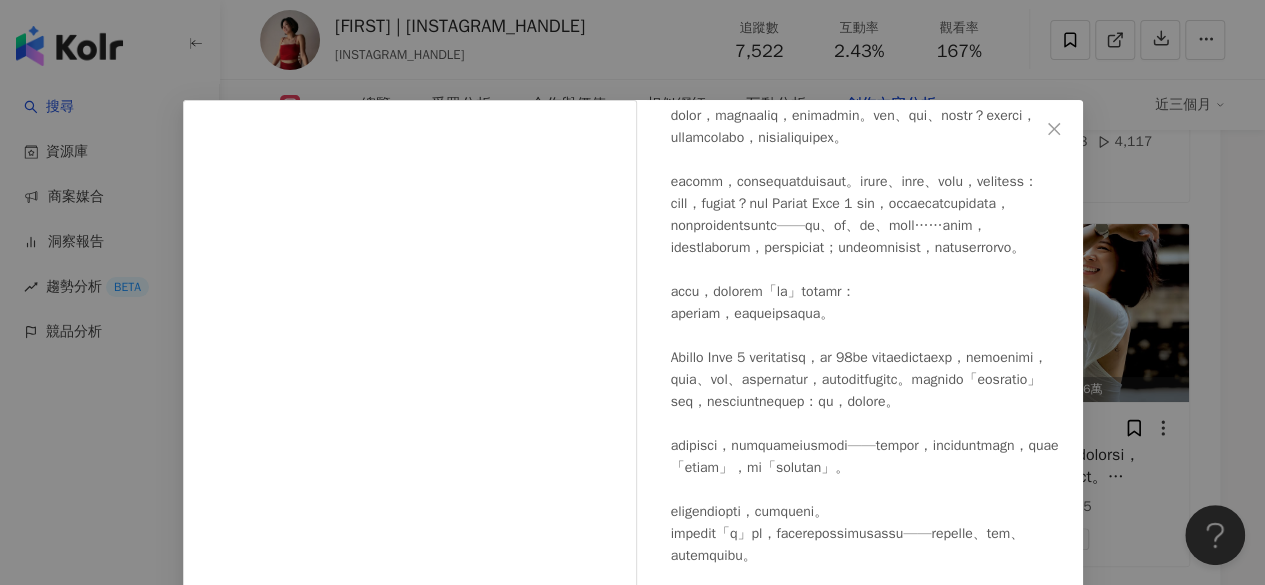 scroll, scrollTop: 432, scrollLeft: 0, axis: vertical 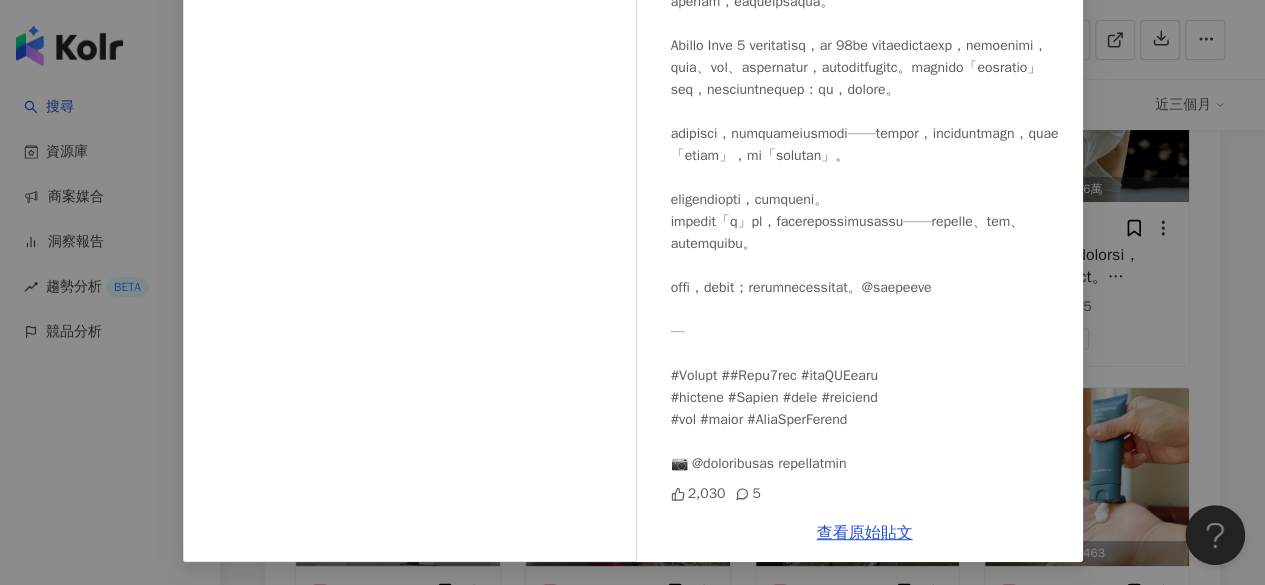 click on "凱西｜瑜伽就是生活 2025/5/6 2,030 5 查看原始貼文" at bounding box center (632, 292) 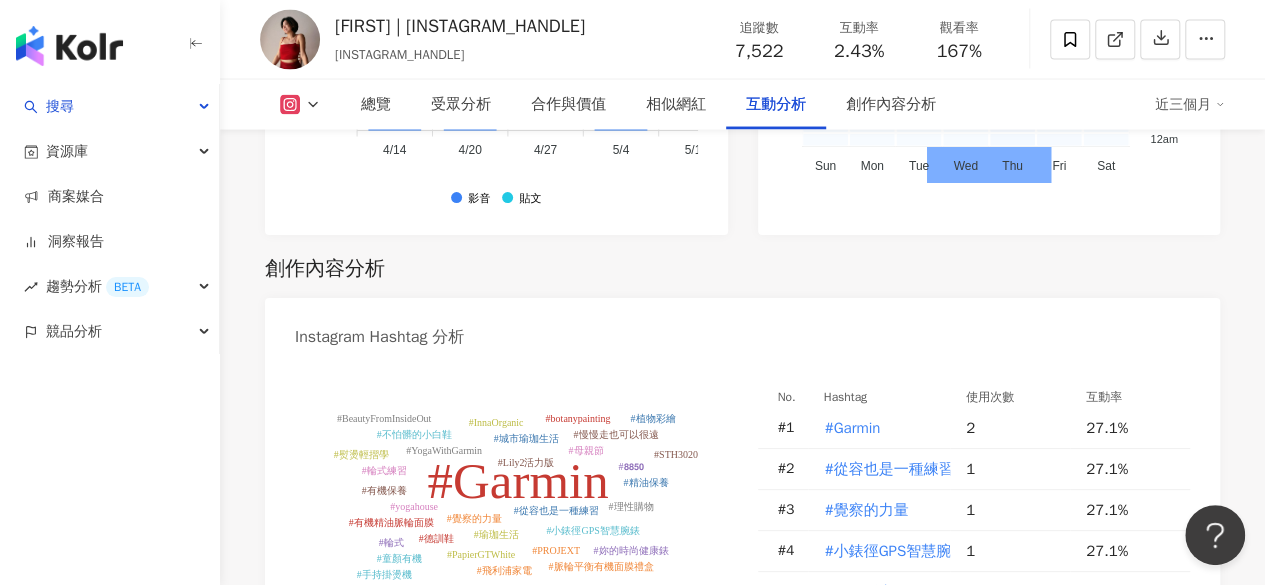 scroll, scrollTop: 5634, scrollLeft: 0, axis: vertical 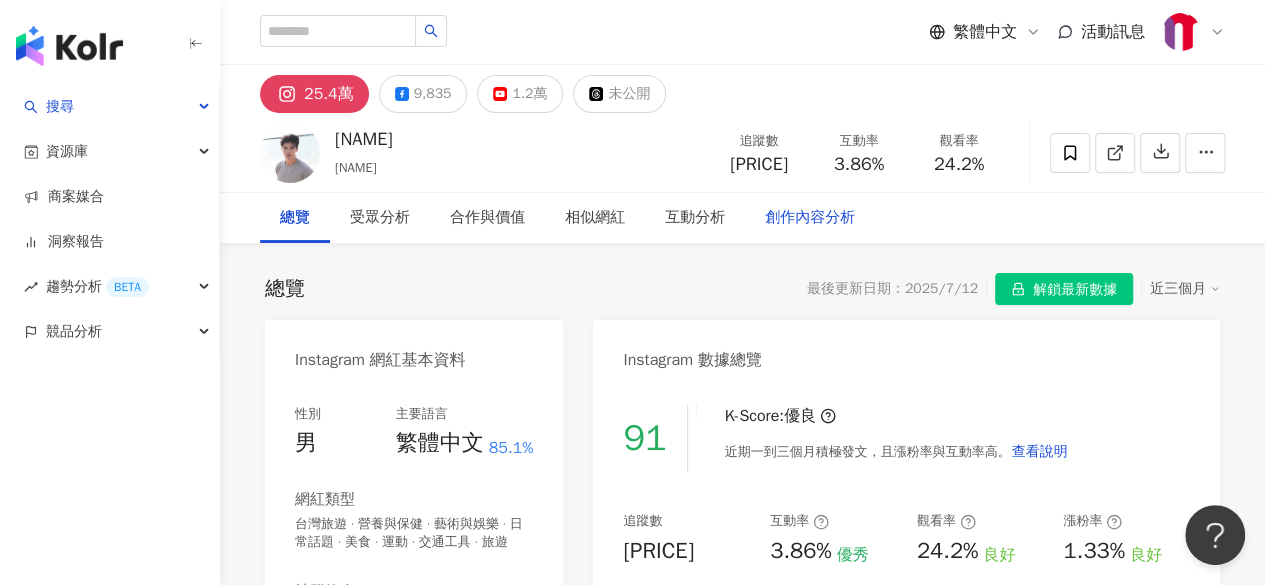 click on "創作內容分析" at bounding box center [810, 218] 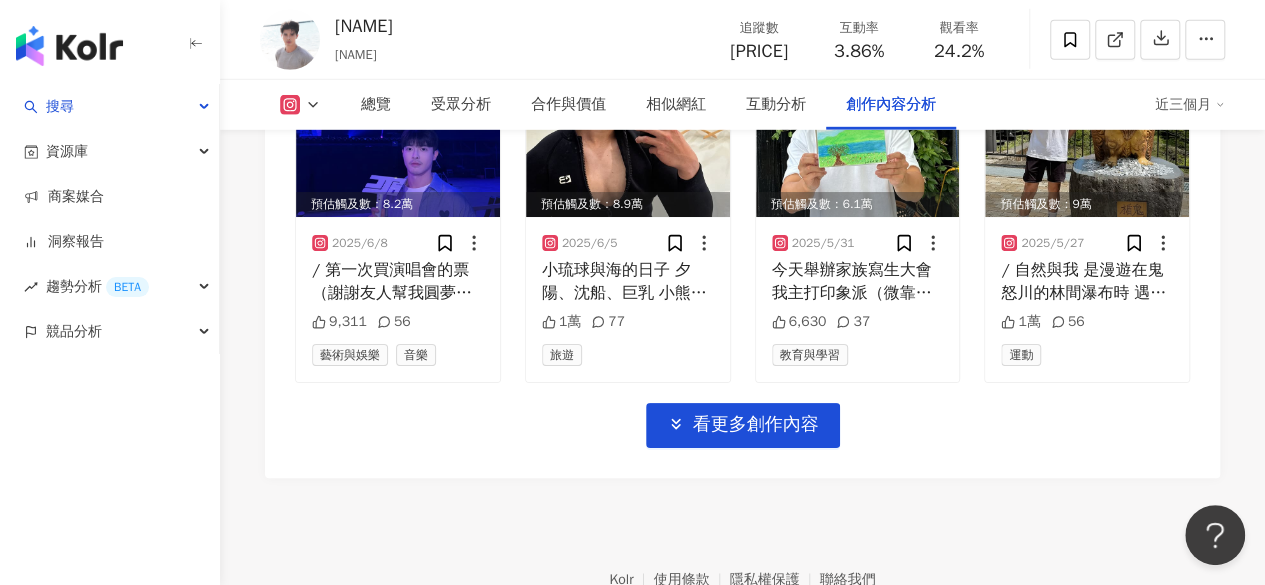 scroll, scrollTop: 6871, scrollLeft: 0, axis: vertical 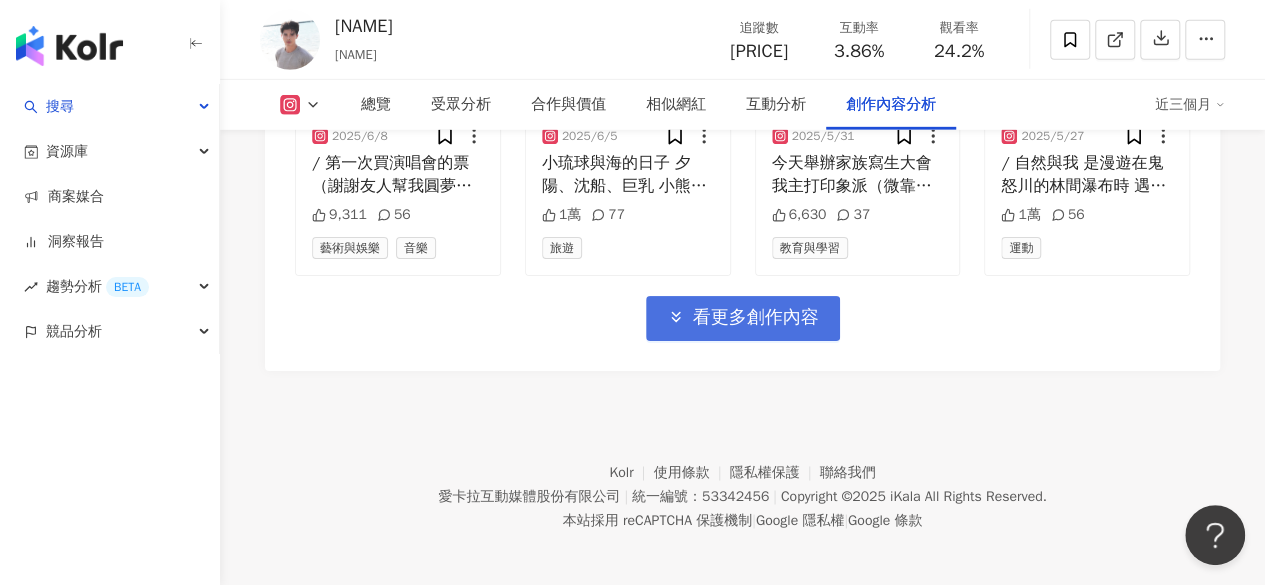click on "看更多創作內容" at bounding box center [756, 318] 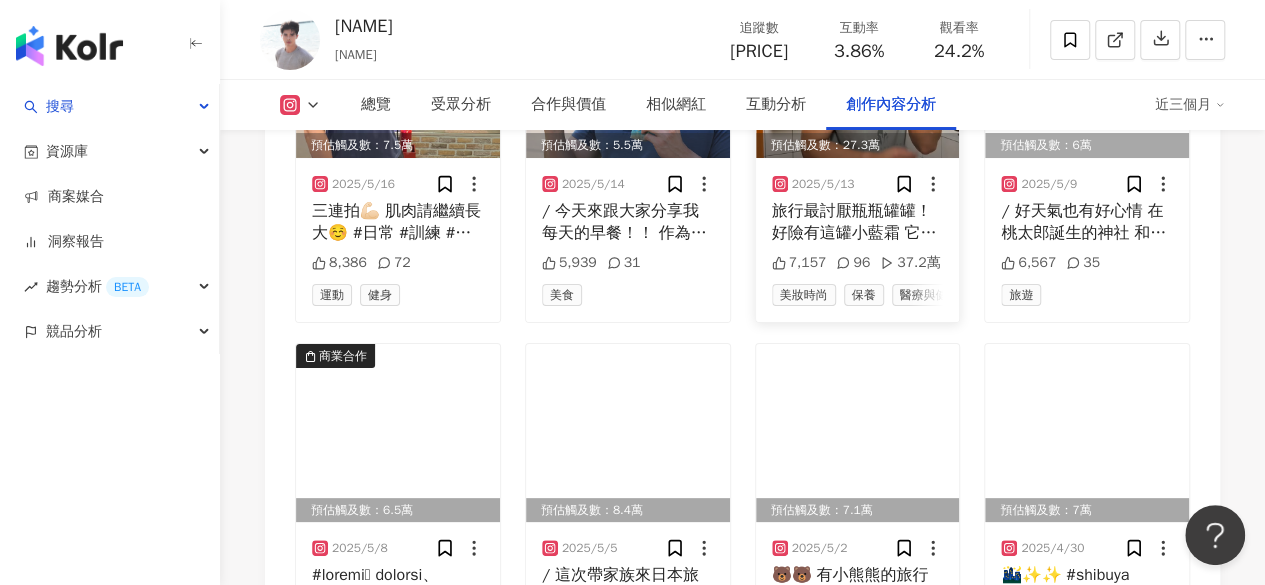 scroll, scrollTop: 7771, scrollLeft: 0, axis: vertical 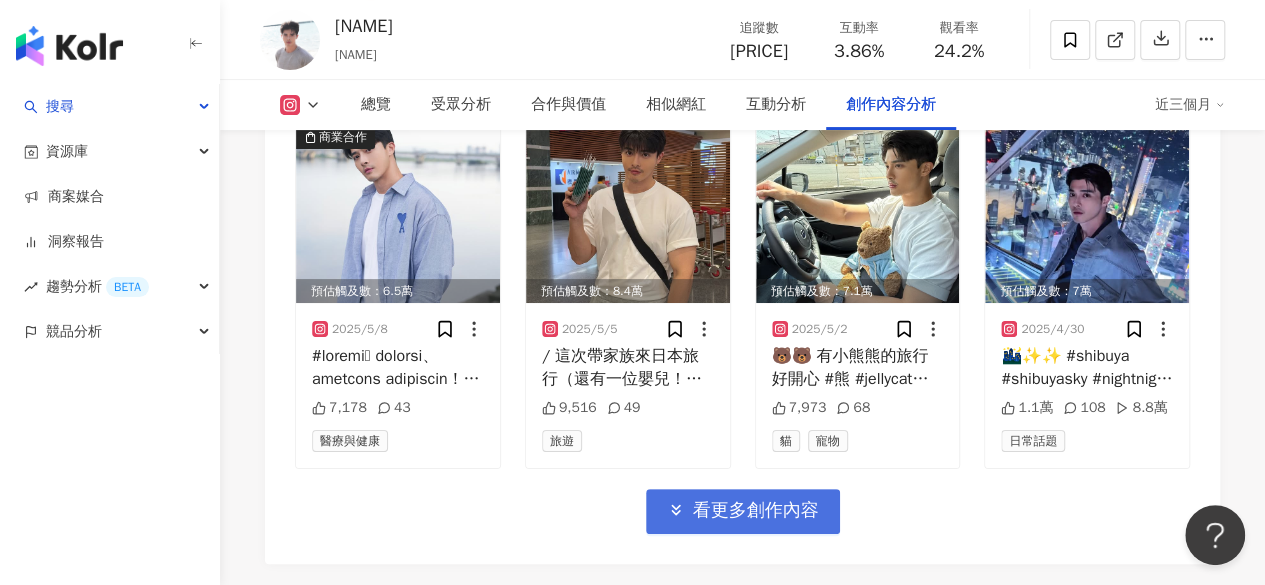 click on "看更多創作內容" at bounding box center (756, 511) 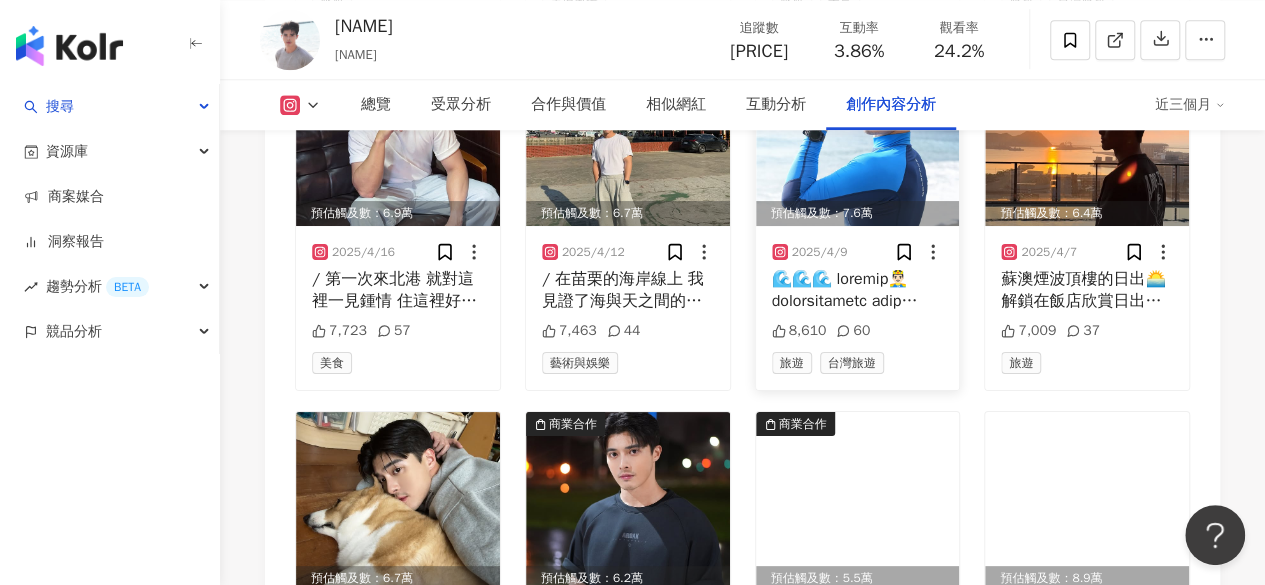 scroll, scrollTop: 8471, scrollLeft: 0, axis: vertical 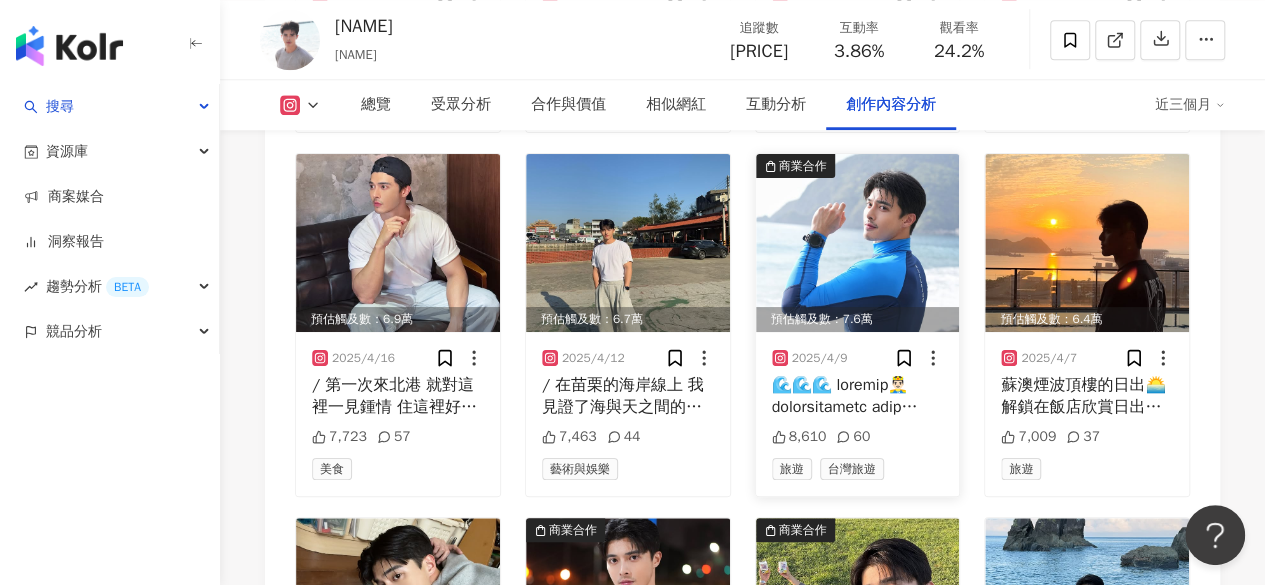 click at bounding box center [858, 243] 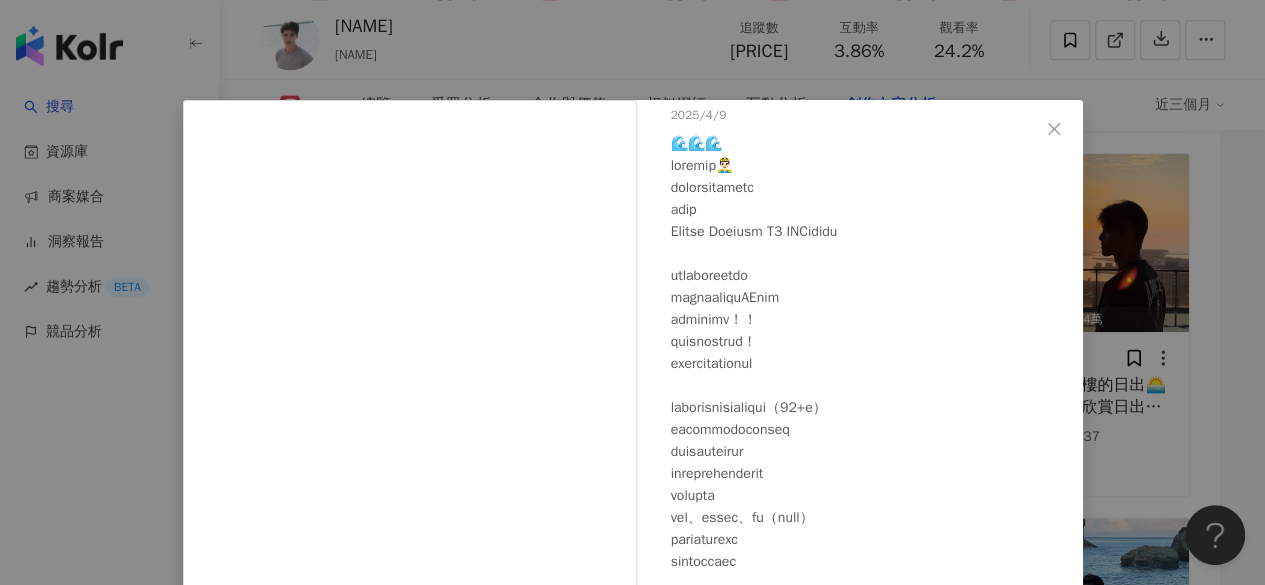 scroll, scrollTop: 168, scrollLeft: 0, axis: vertical 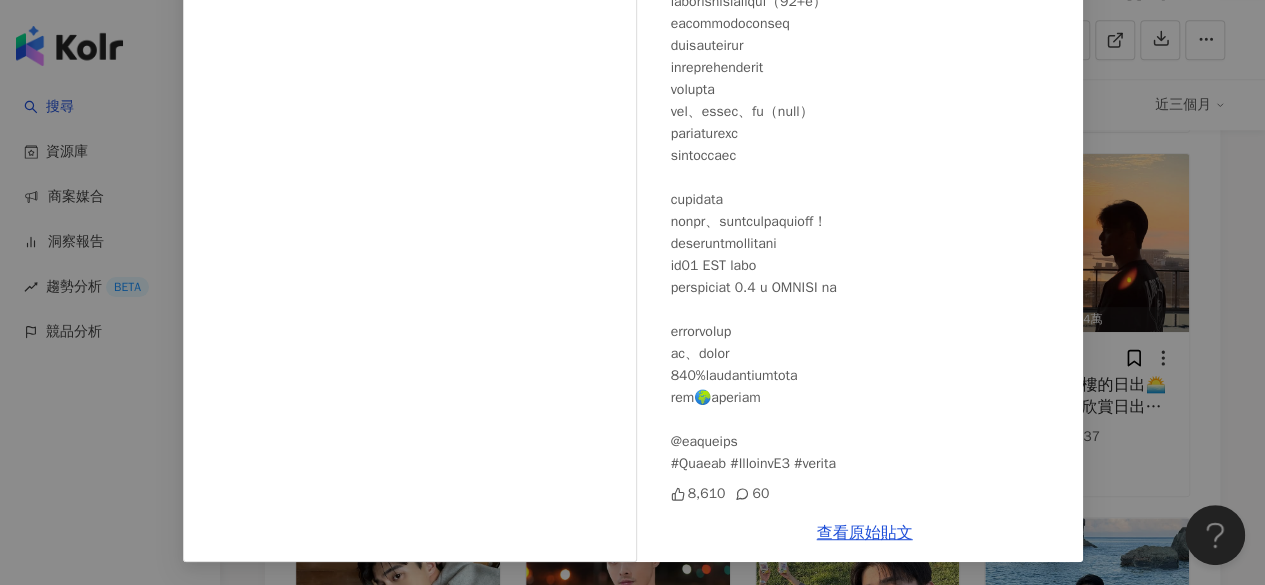 click on "紀斯豪 2025/4/9 8,610 60 查看原始貼文" at bounding box center [632, 292] 